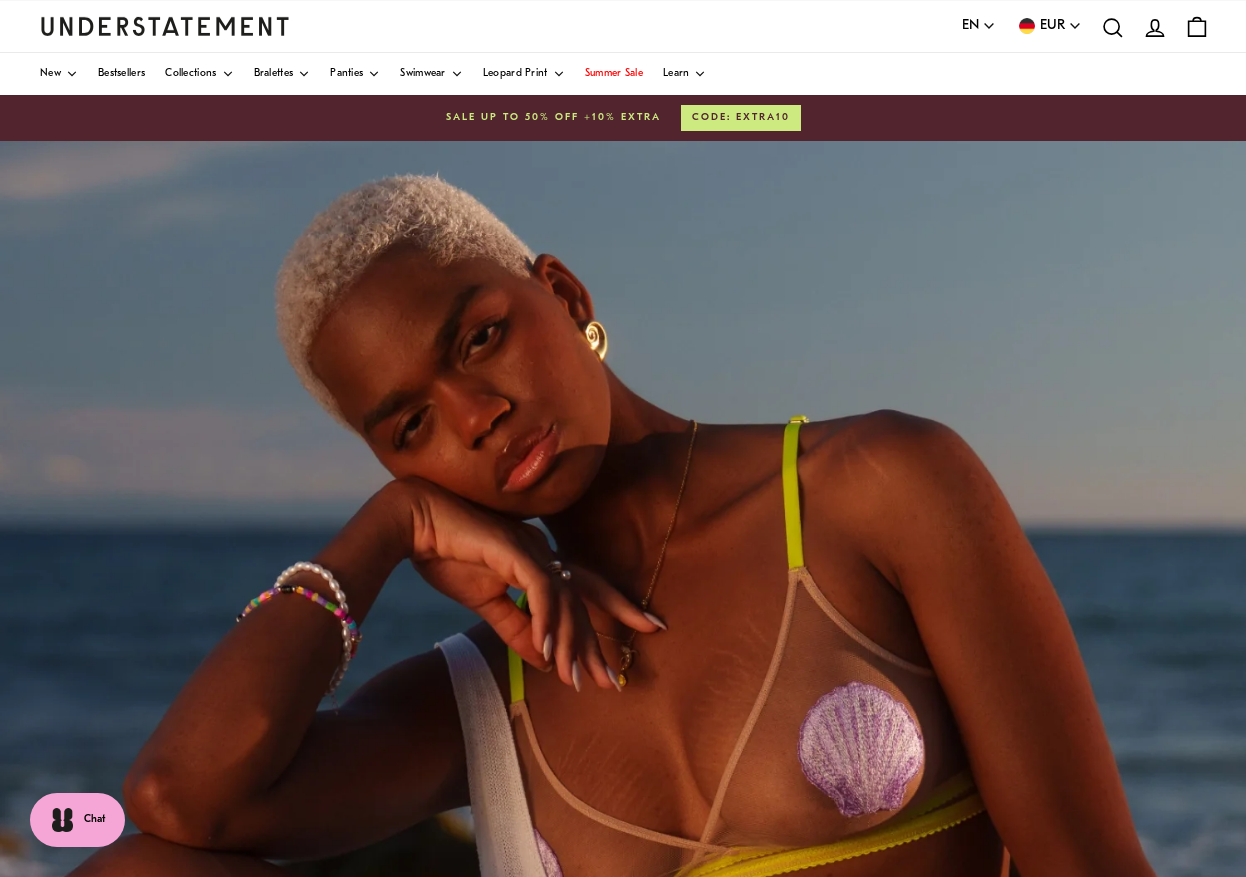 scroll, scrollTop: 0, scrollLeft: 0, axis: both 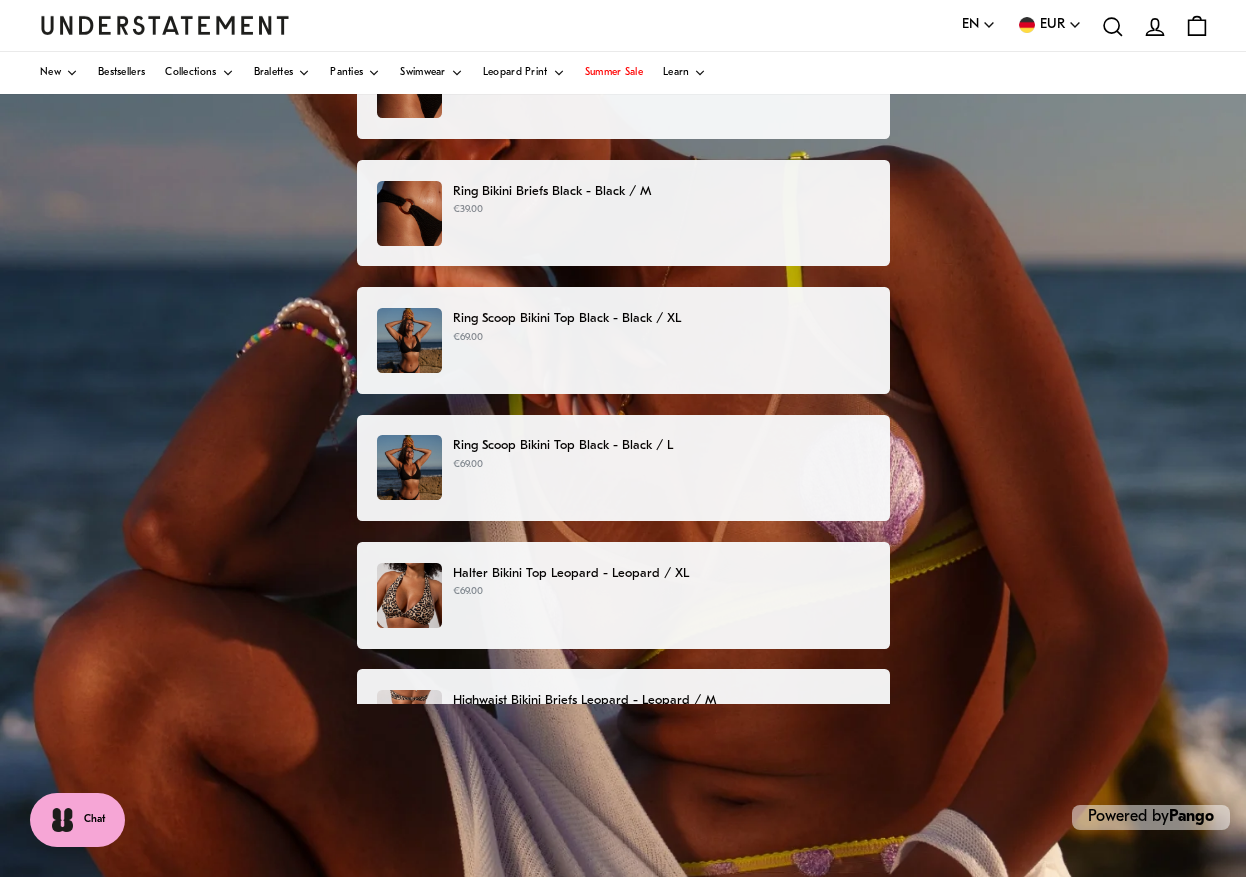 click on "Ring Scoop Bikini Top Black - Black / L [PRICE]" at bounding box center [622, 467] 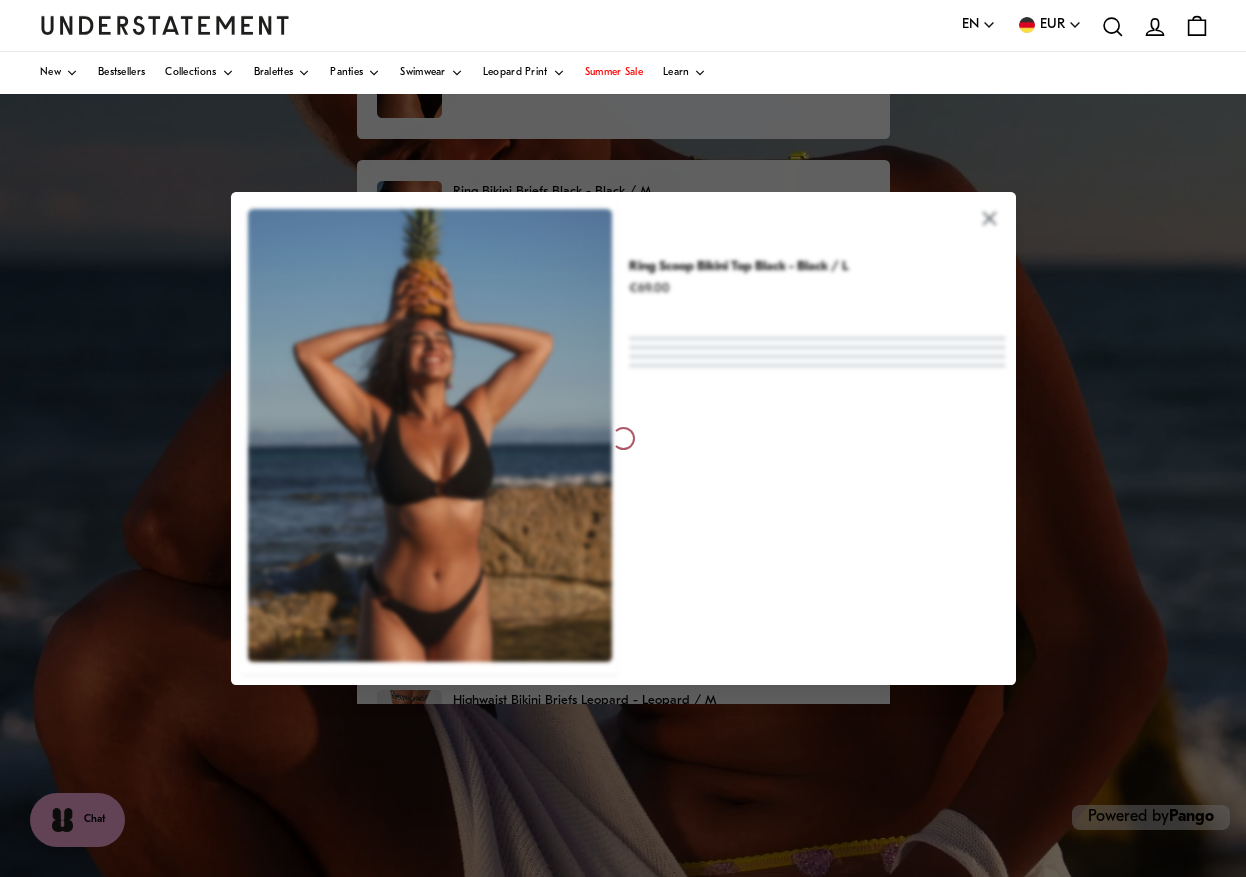 scroll, scrollTop: 0, scrollLeft: 0, axis: both 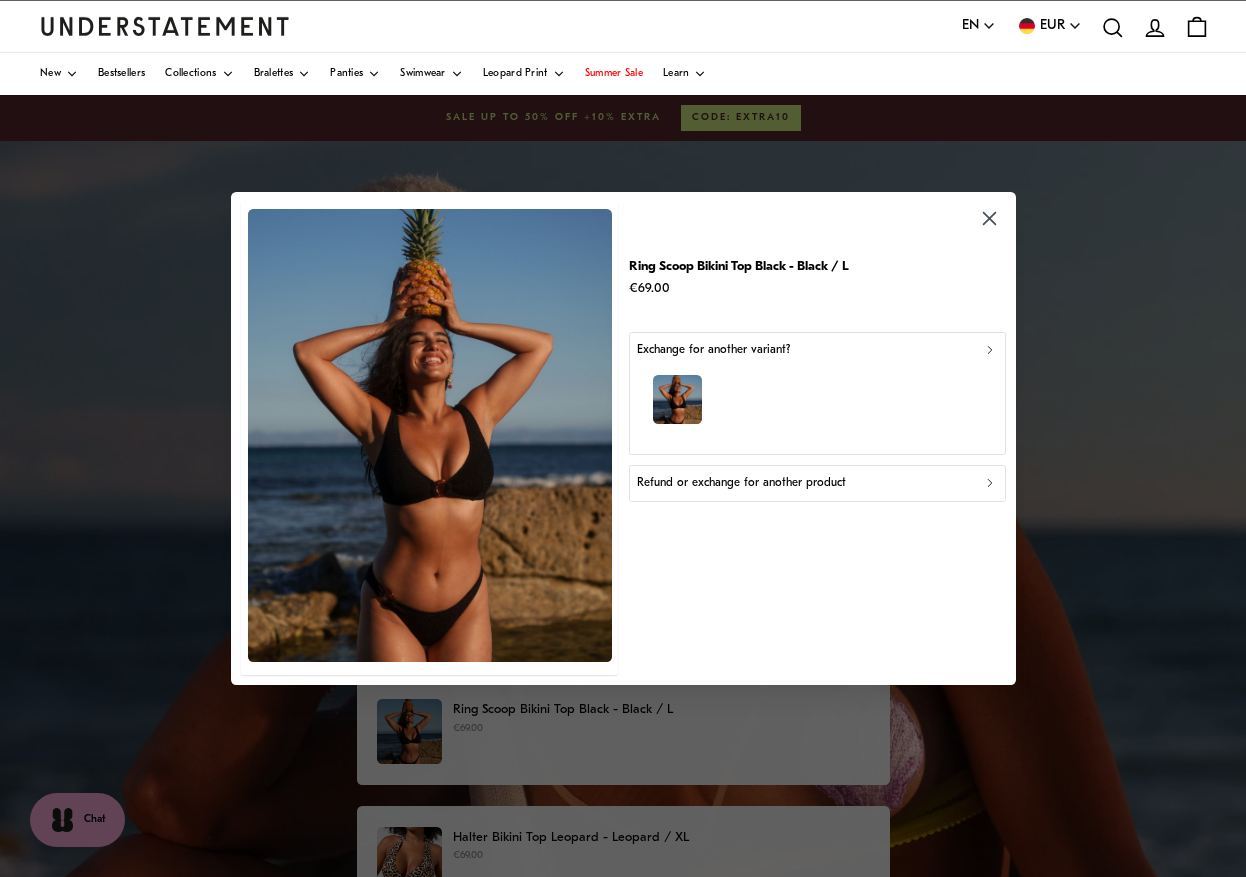 click on "Refund or exchange for another product" at bounding box center [741, 483] 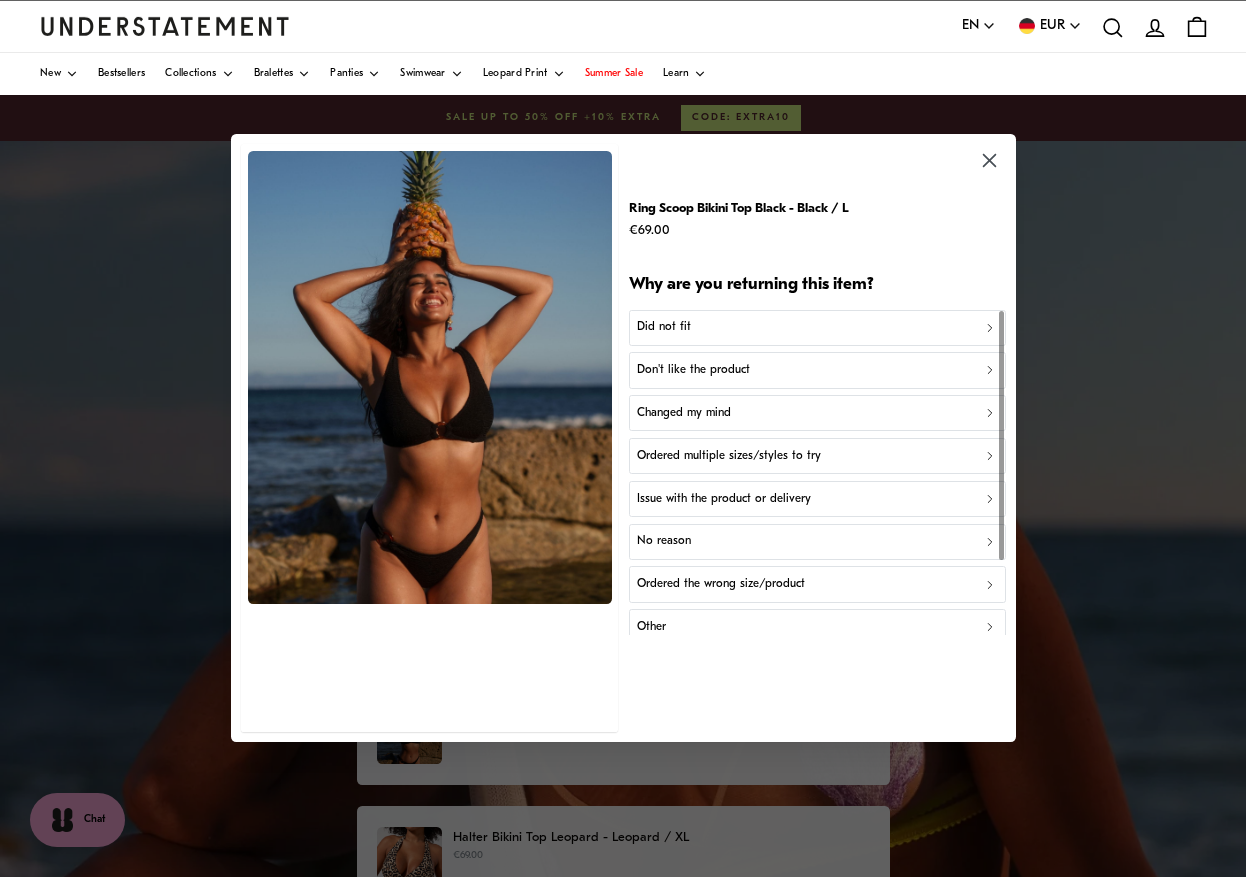 click on "Did not fit" at bounding box center [816, 328] 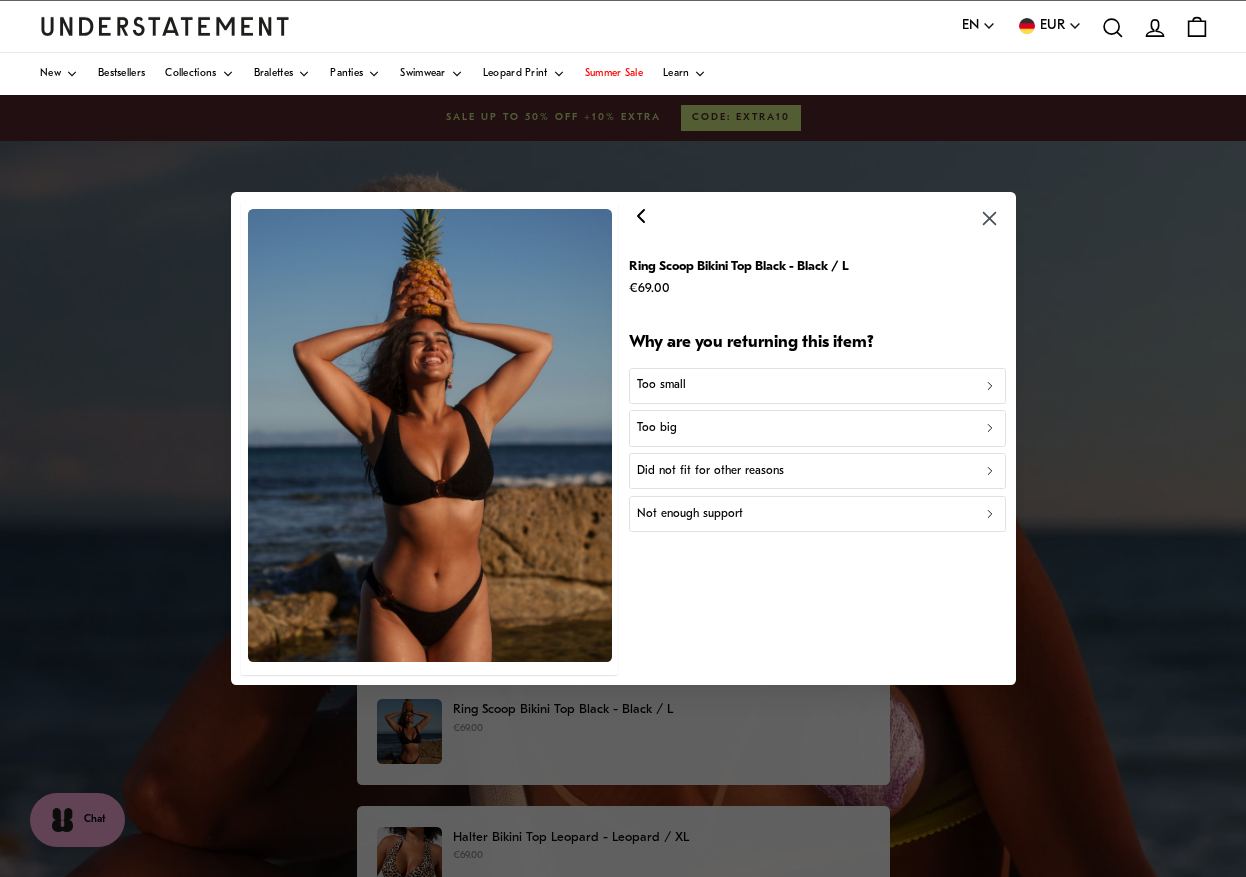 click on "Did not fit for other reasons" at bounding box center (816, 471) 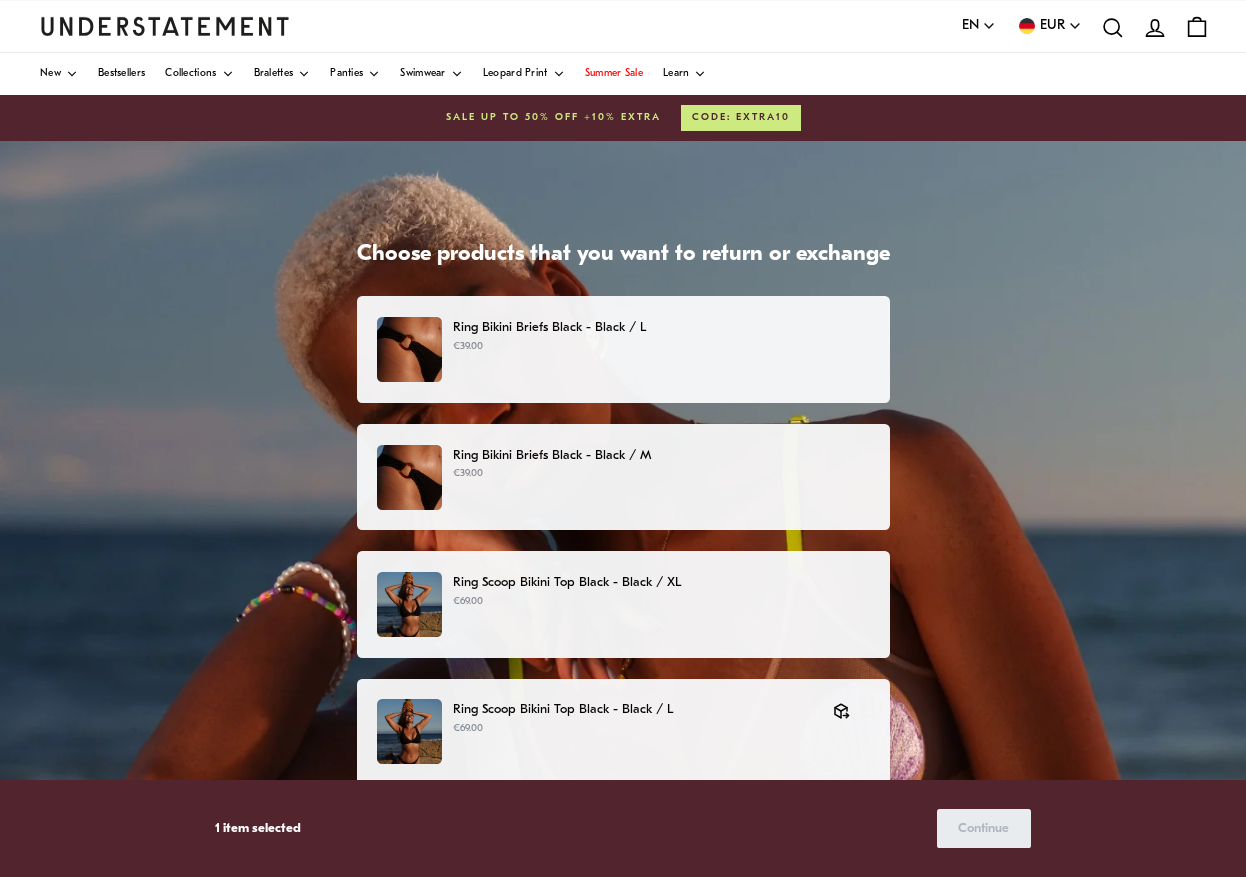 click on "€39.00" at bounding box center [661, 347] 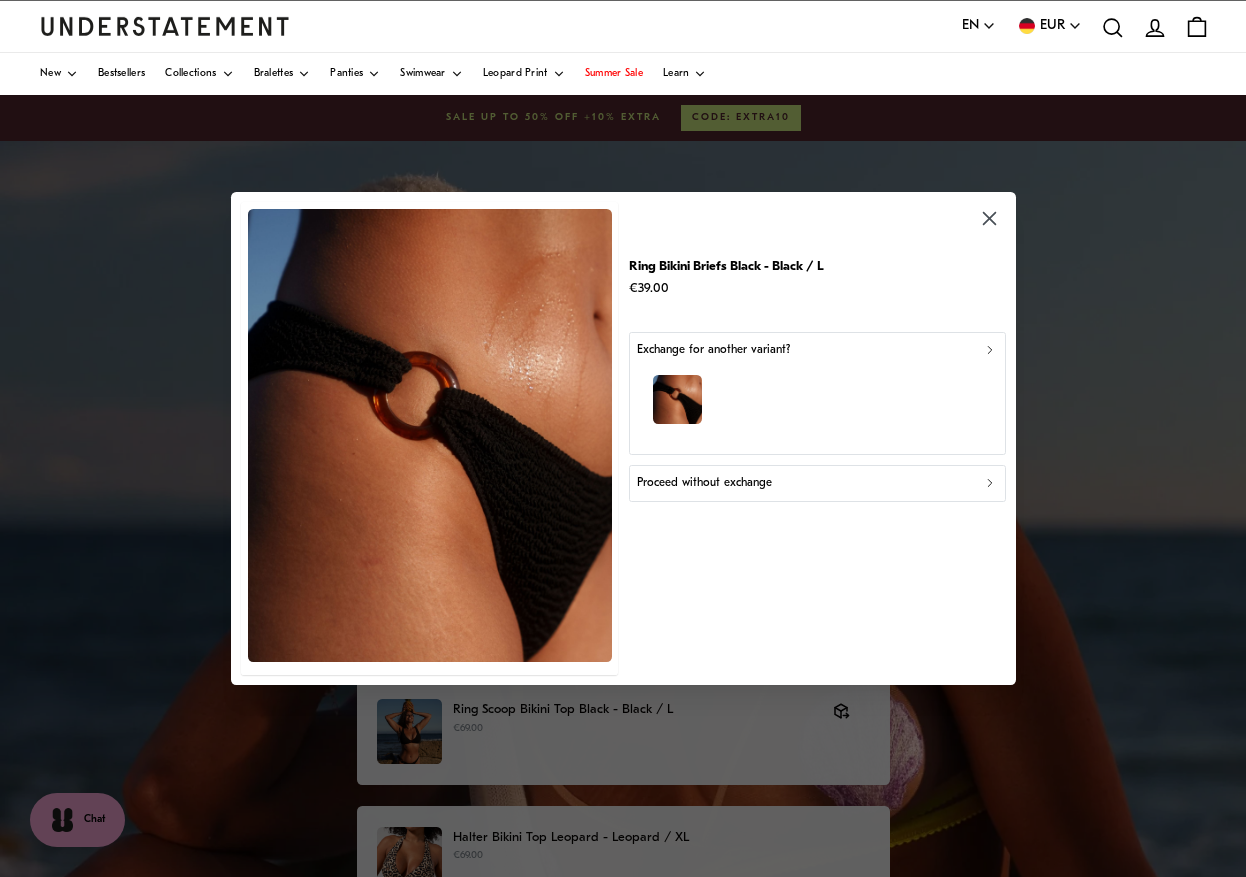 click on "Proceed without exchange" at bounding box center (704, 483) 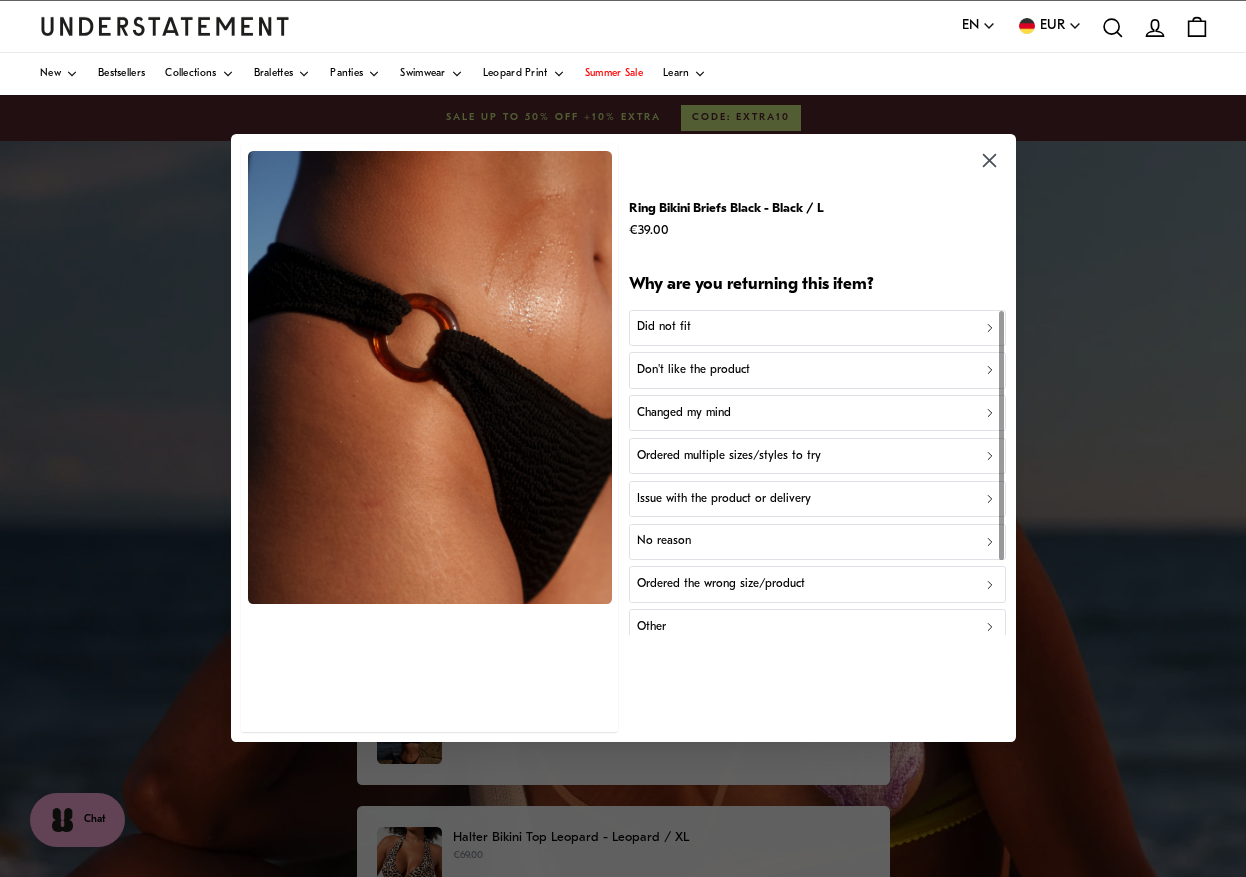 click on "Did not fit" at bounding box center (816, 328) 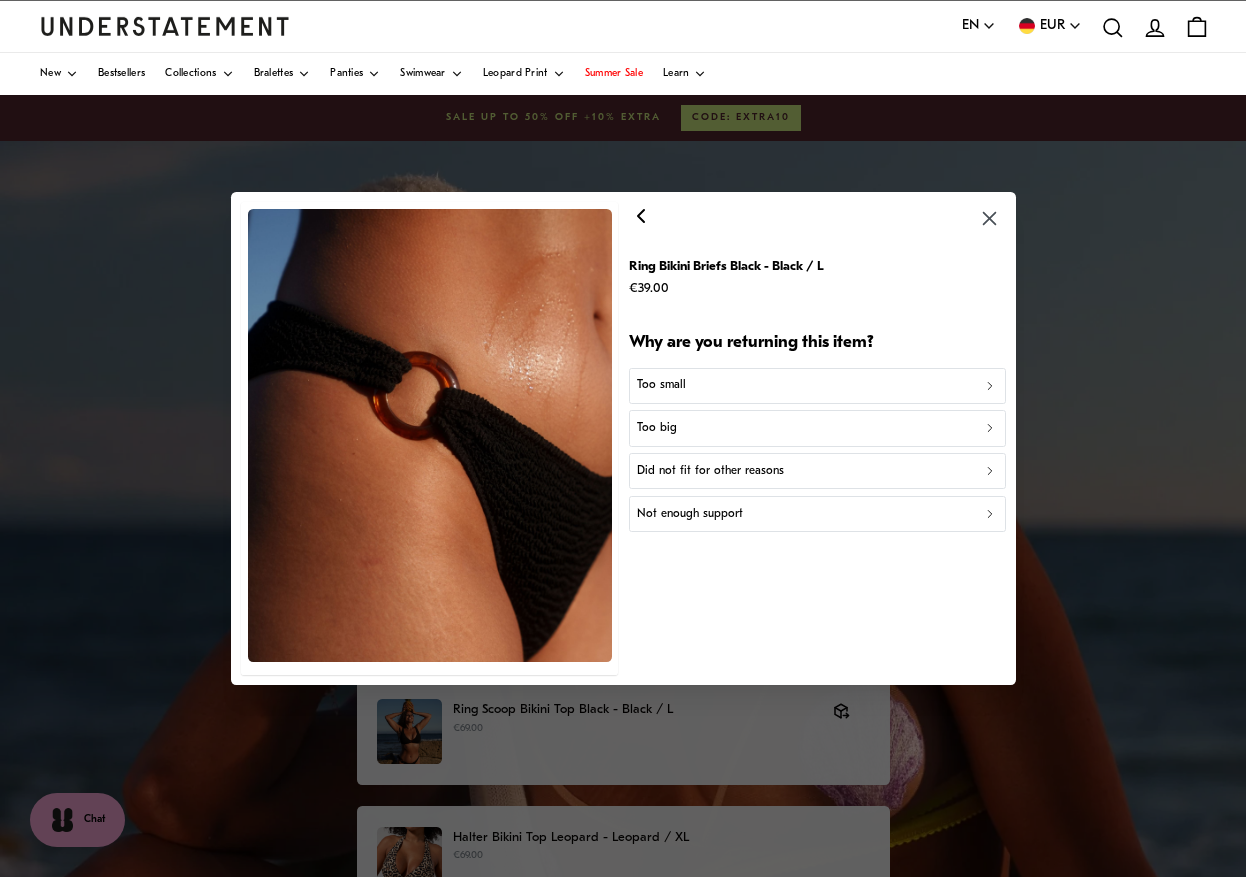 click on "Did not fit for other reasons" at bounding box center (710, 471) 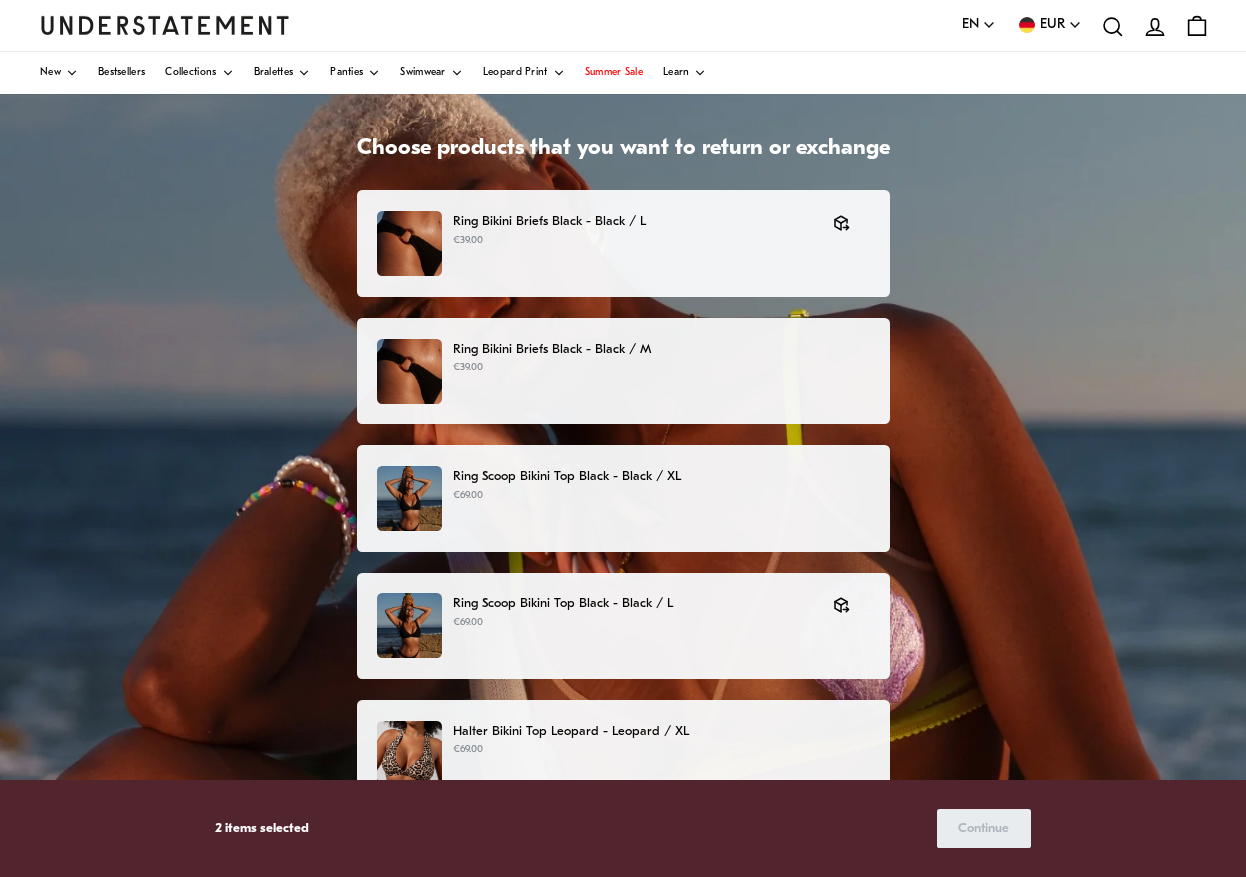scroll, scrollTop: 107, scrollLeft: 0, axis: vertical 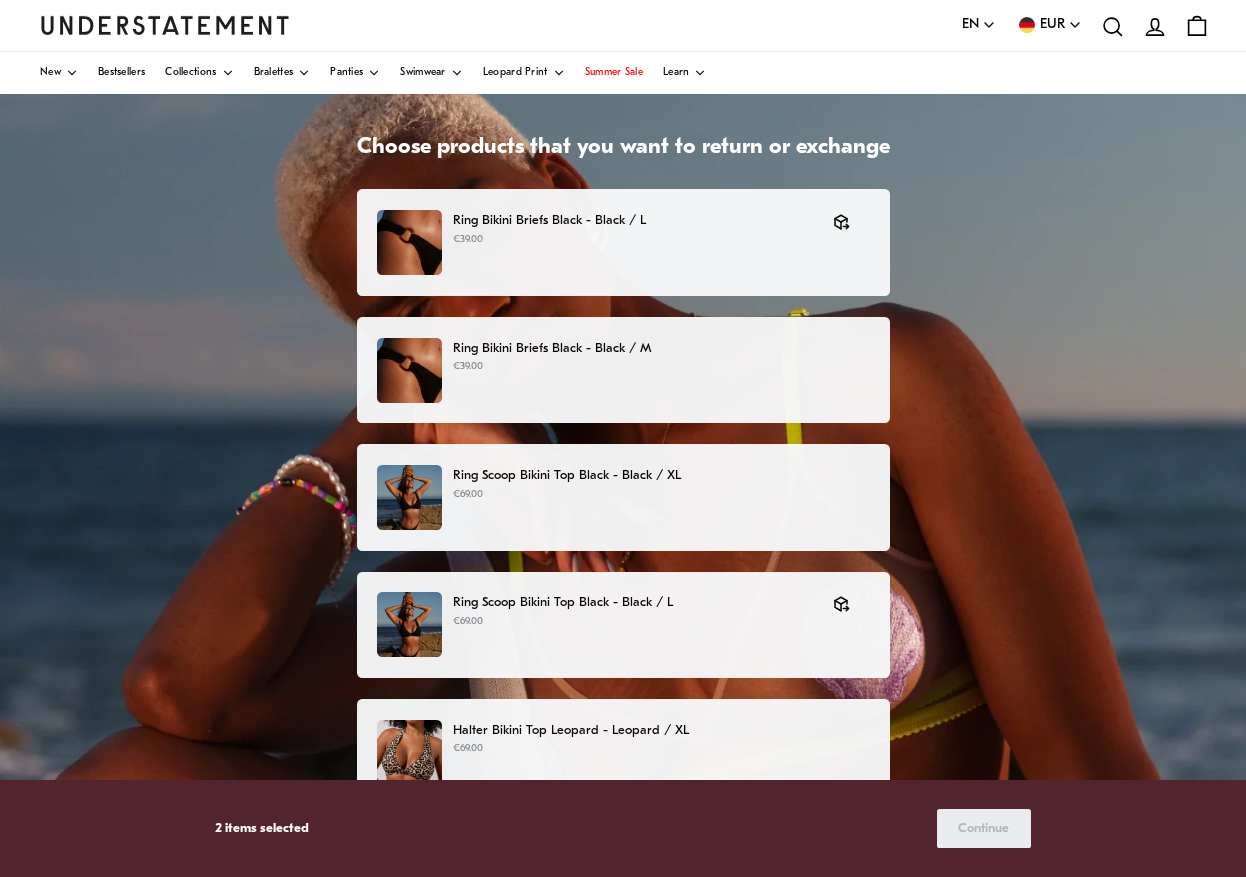click on "Ring Bikini Briefs Black - Black / M €39.00" at bounding box center [622, 370] 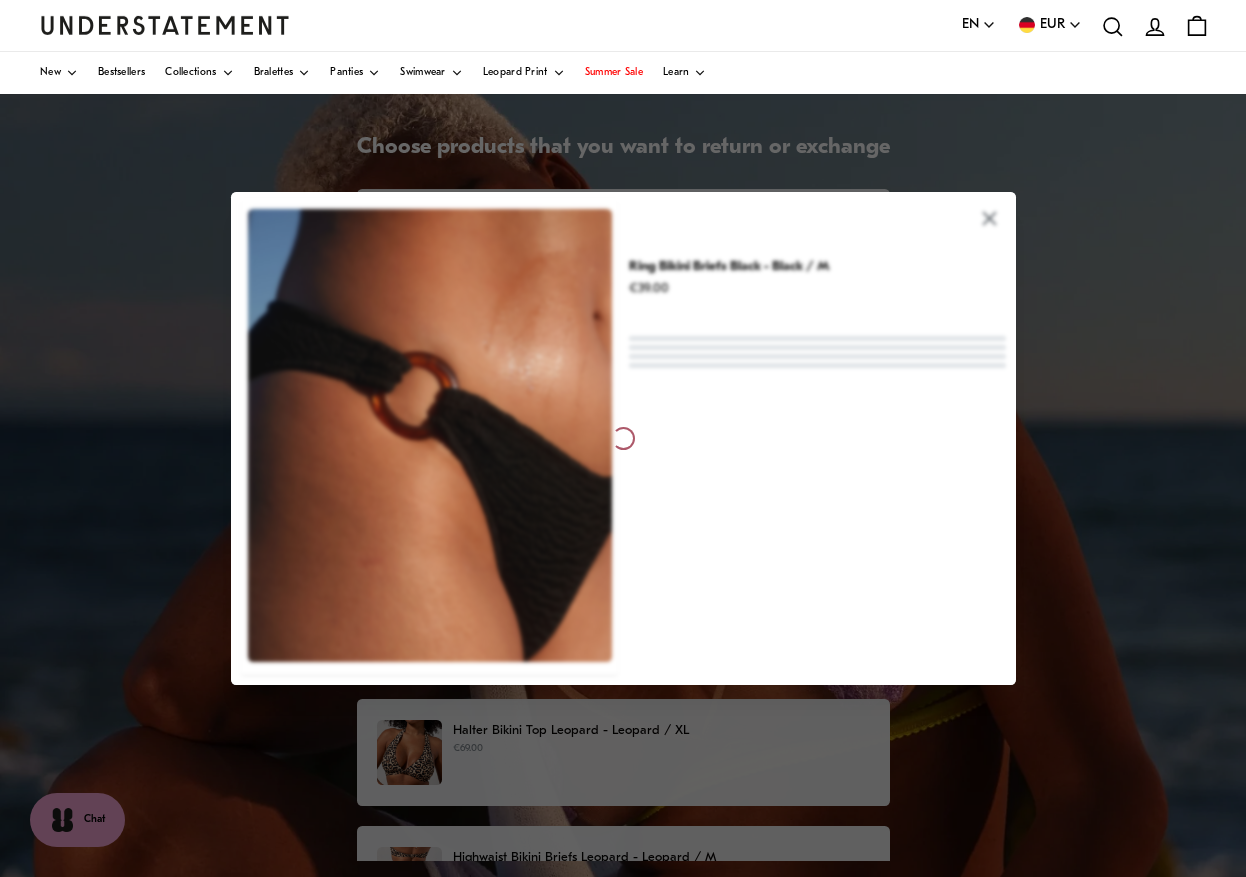 scroll, scrollTop: 0, scrollLeft: 0, axis: both 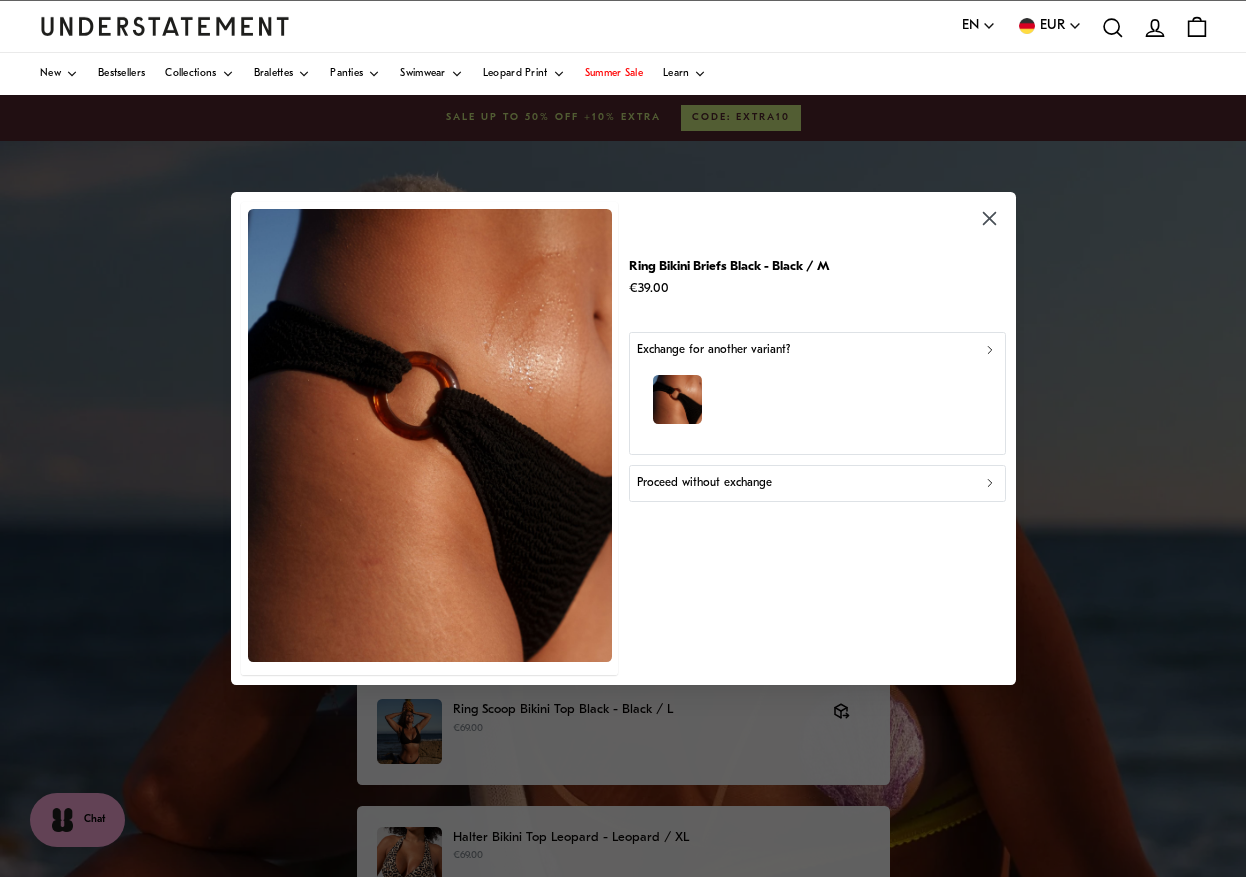 click on "Proceed without exchange" at bounding box center (816, 483) 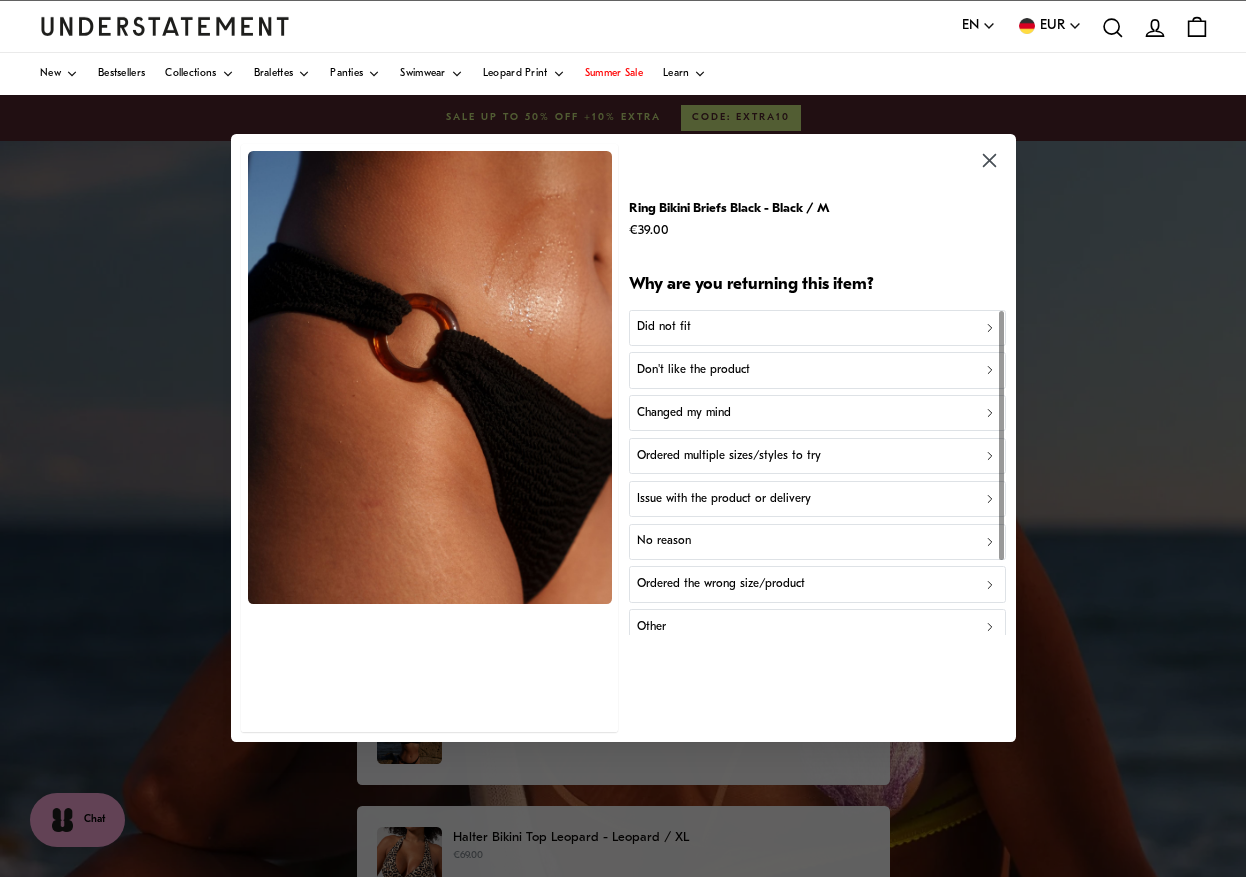 click on "Don't like the product" at bounding box center [816, 370] 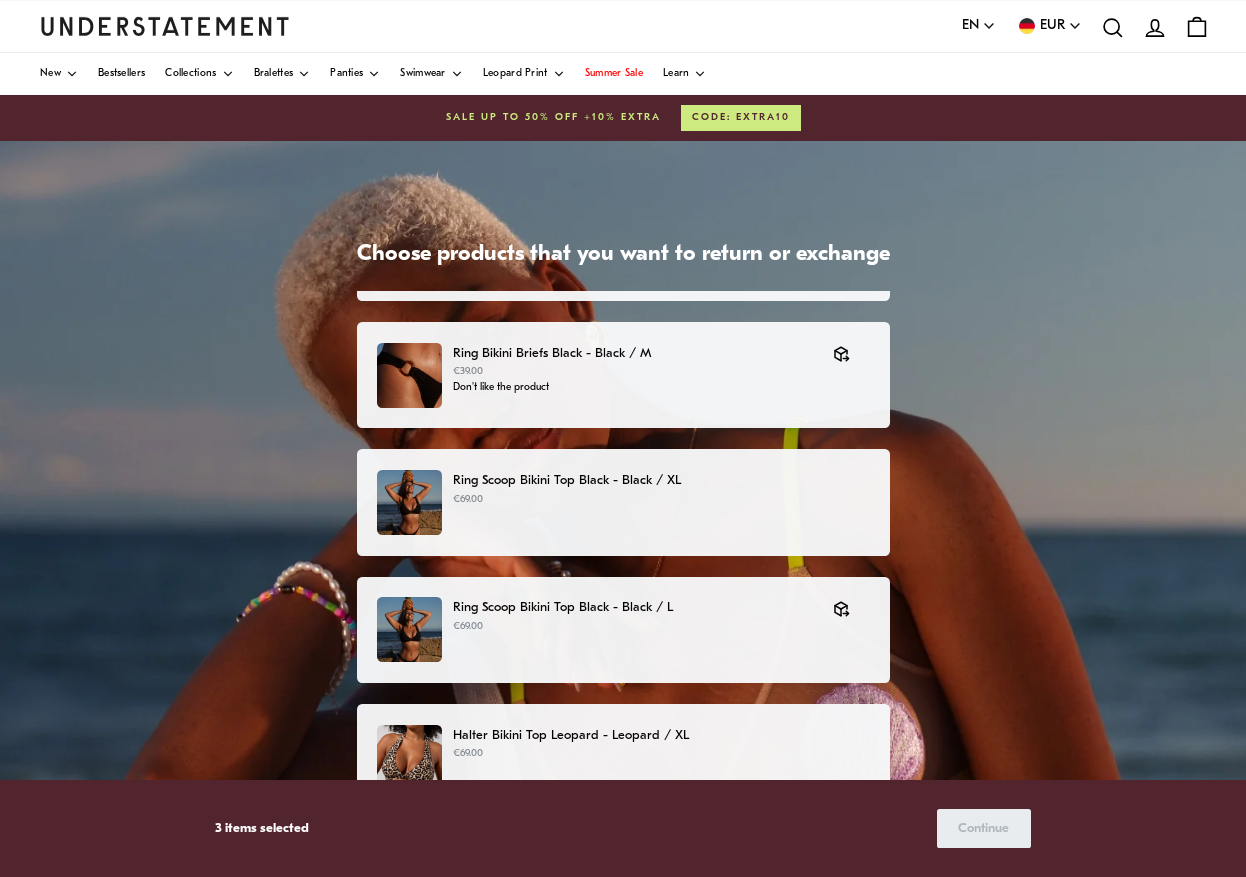 scroll, scrollTop: 358, scrollLeft: 0, axis: vertical 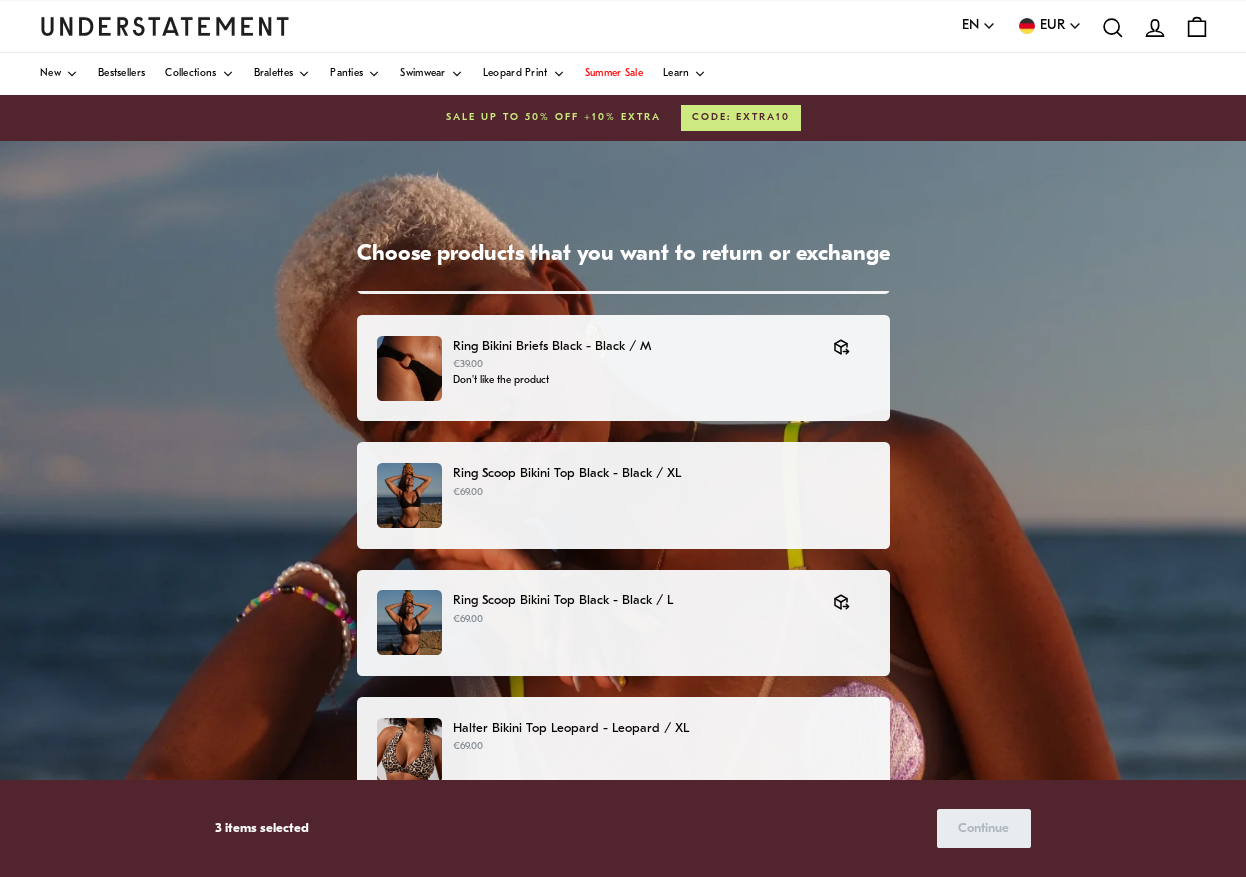click on "Ring Scoop Bikini Top Black - Black / XL [PRICE]" at bounding box center [622, 495] 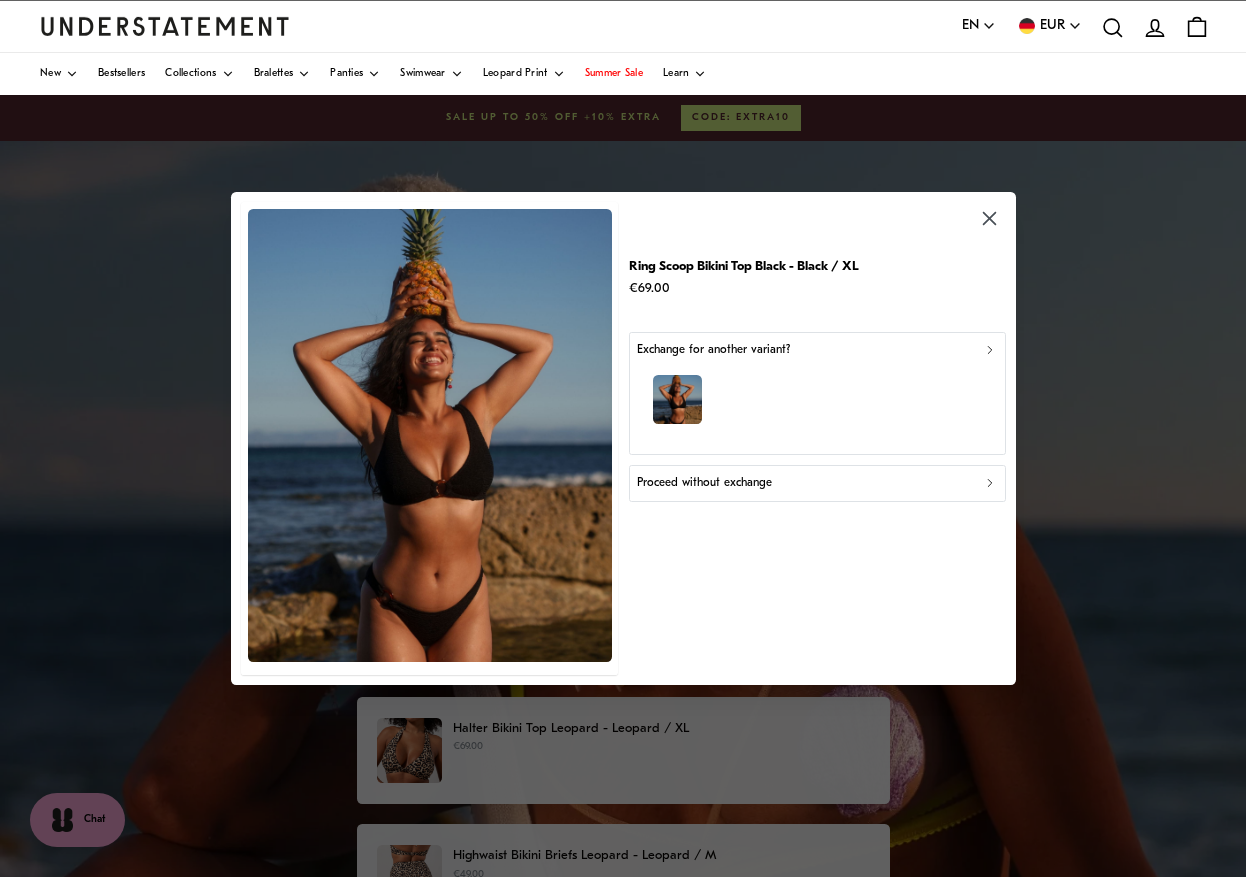 click on "Proceed without exchange" at bounding box center [704, 483] 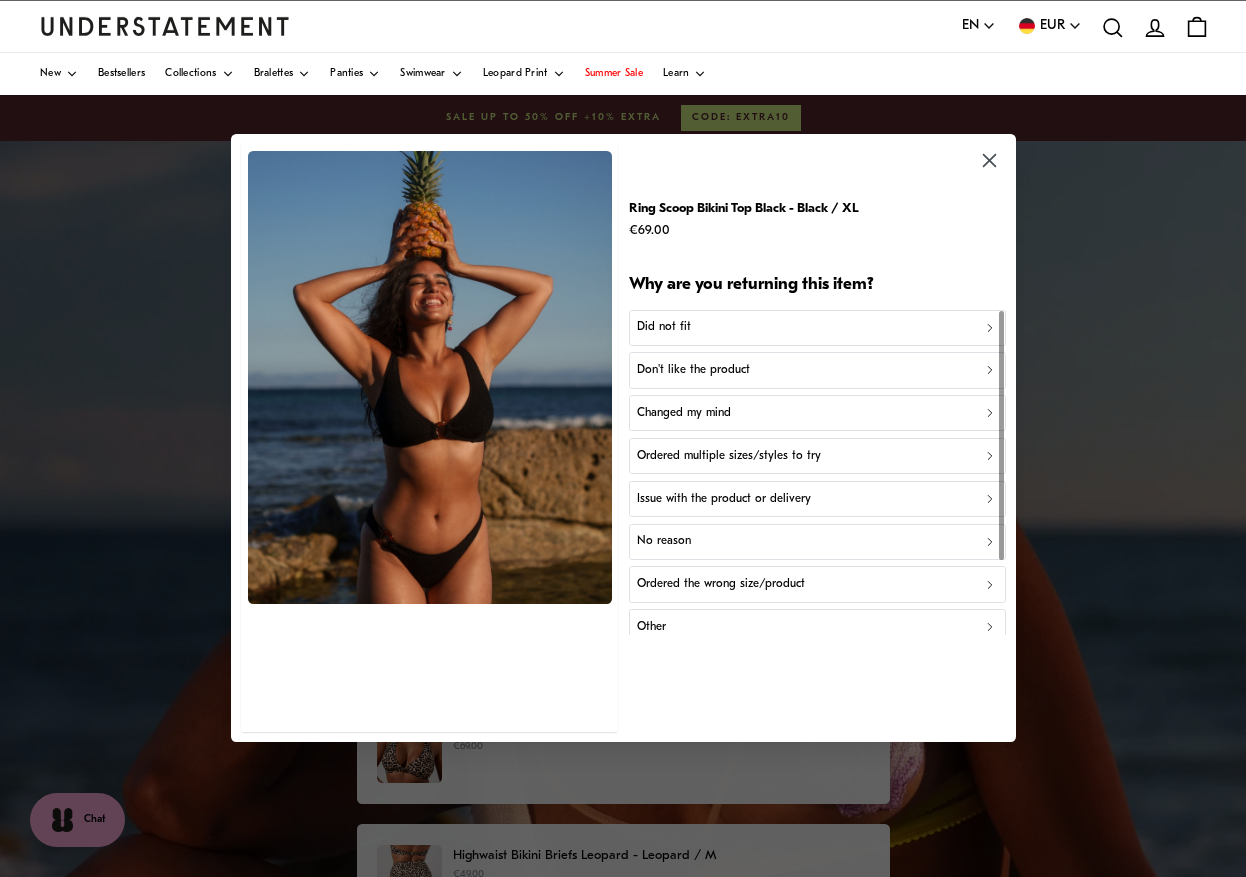 click on "Did not fit" at bounding box center [816, 328] 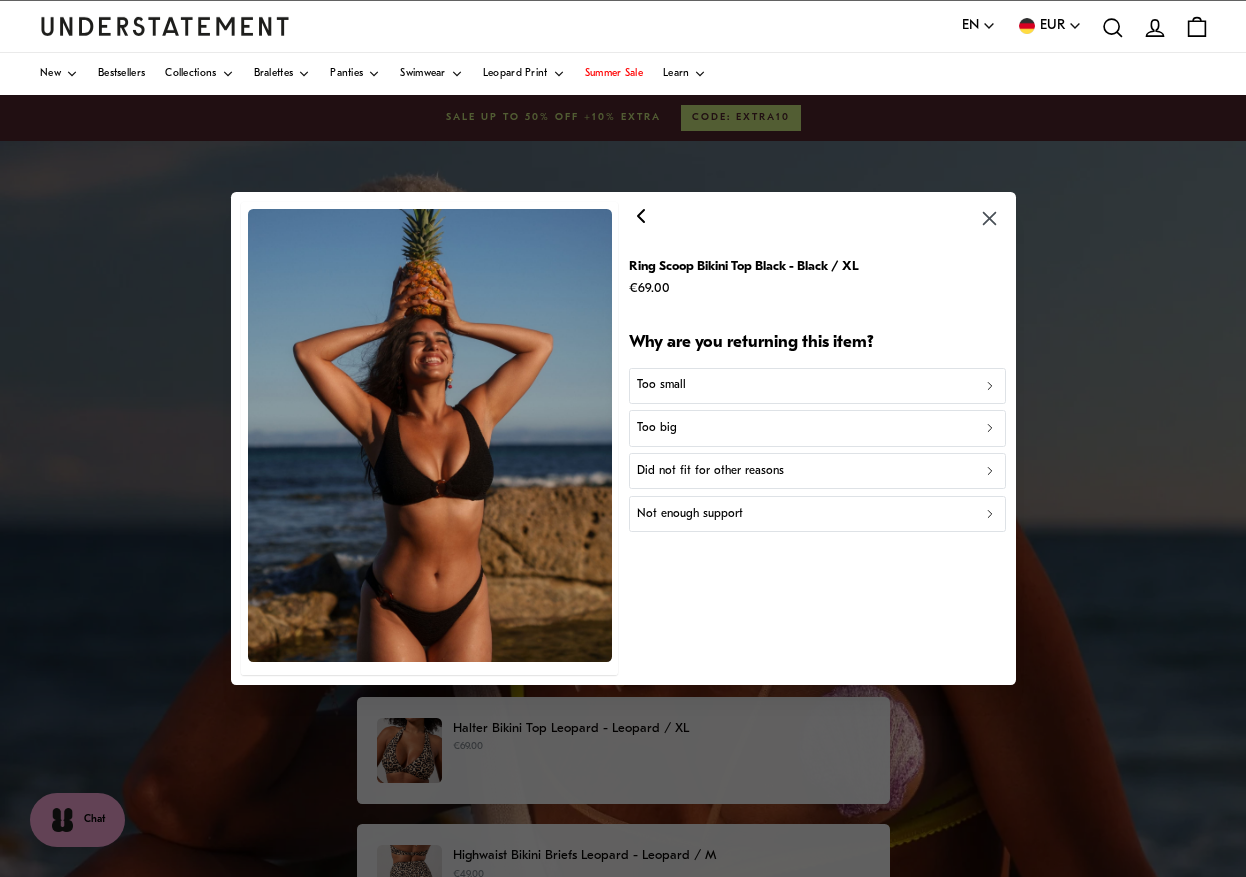 click on "Too small" at bounding box center [816, 385] 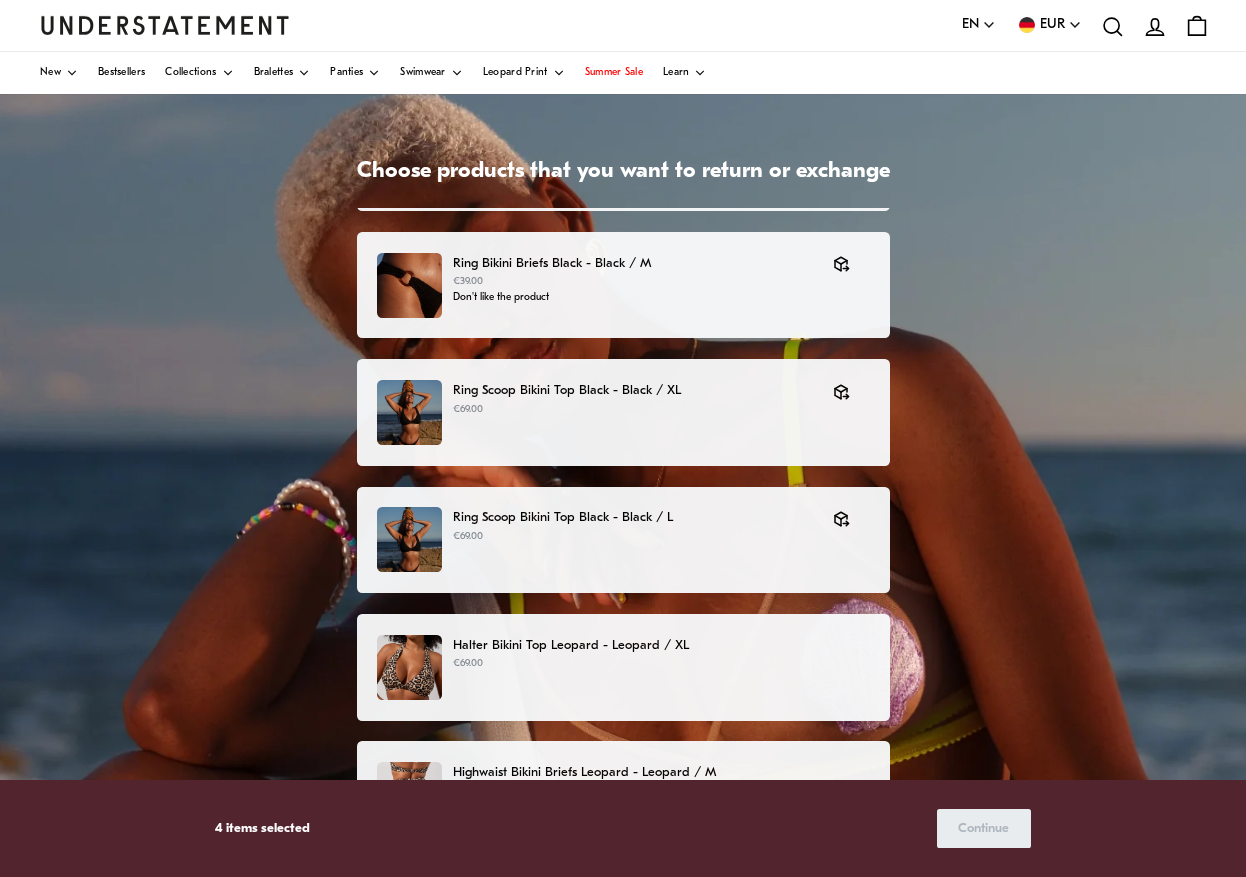 scroll, scrollTop: 264, scrollLeft: 0, axis: vertical 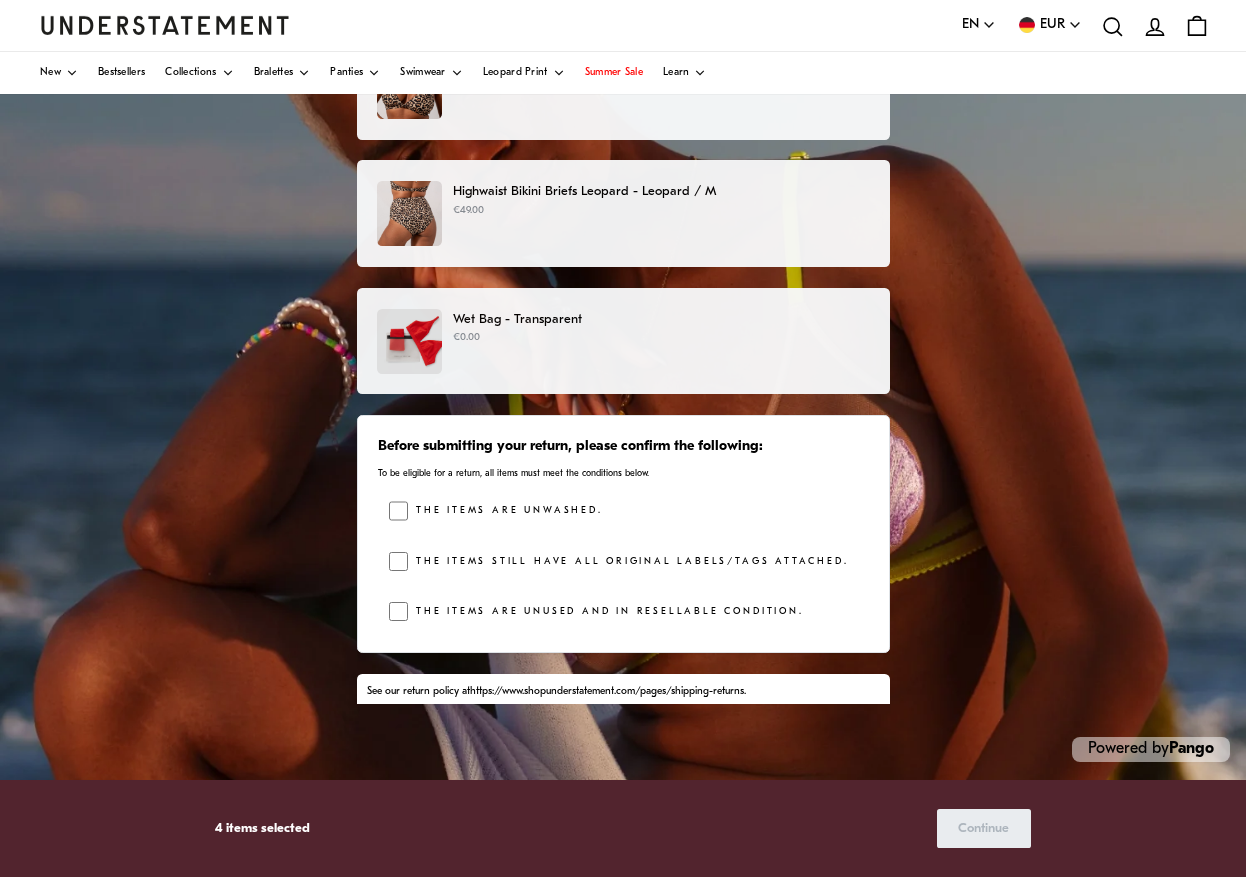 click on "The items are unused and in resellable condition." at bounding box center (605, 612) 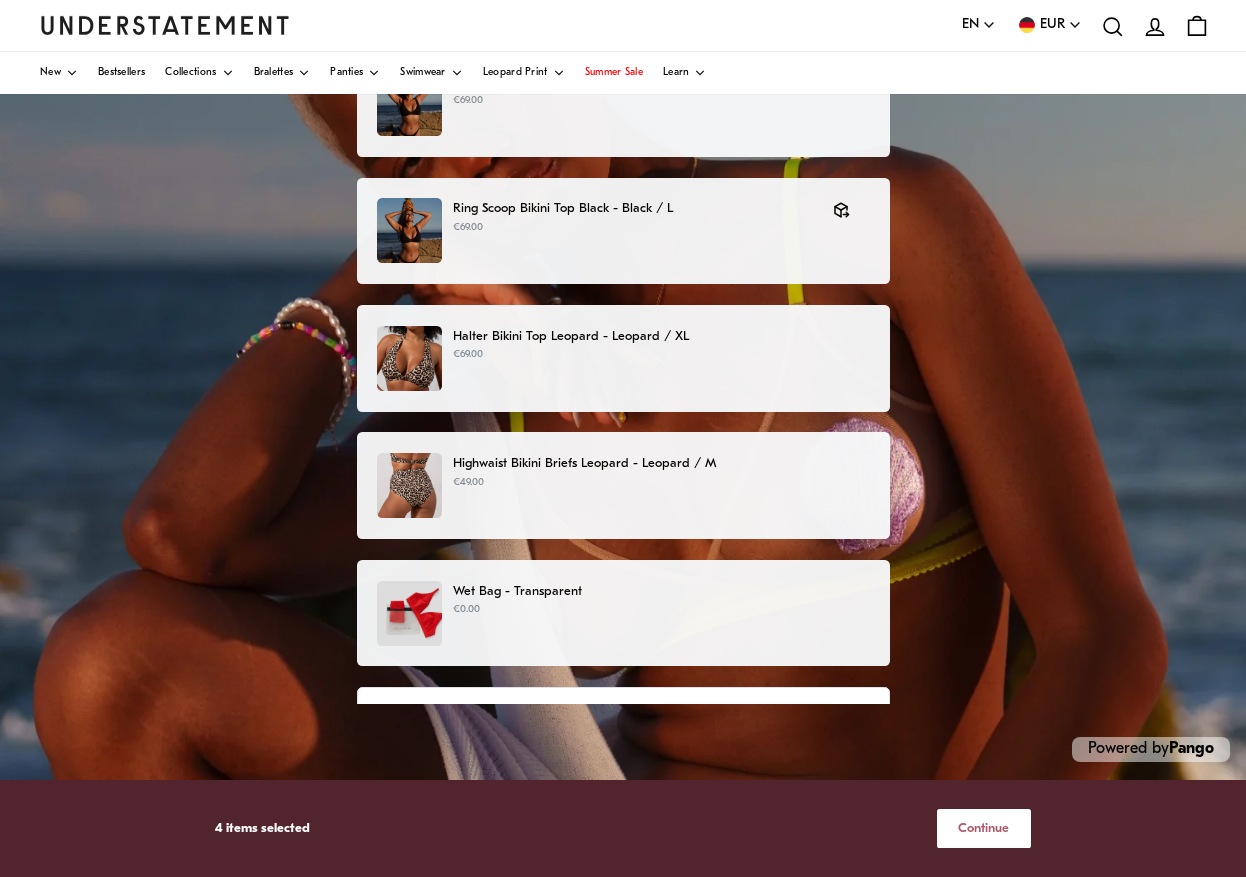 scroll, scrollTop: 485, scrollLeft: 0, axis: vertical 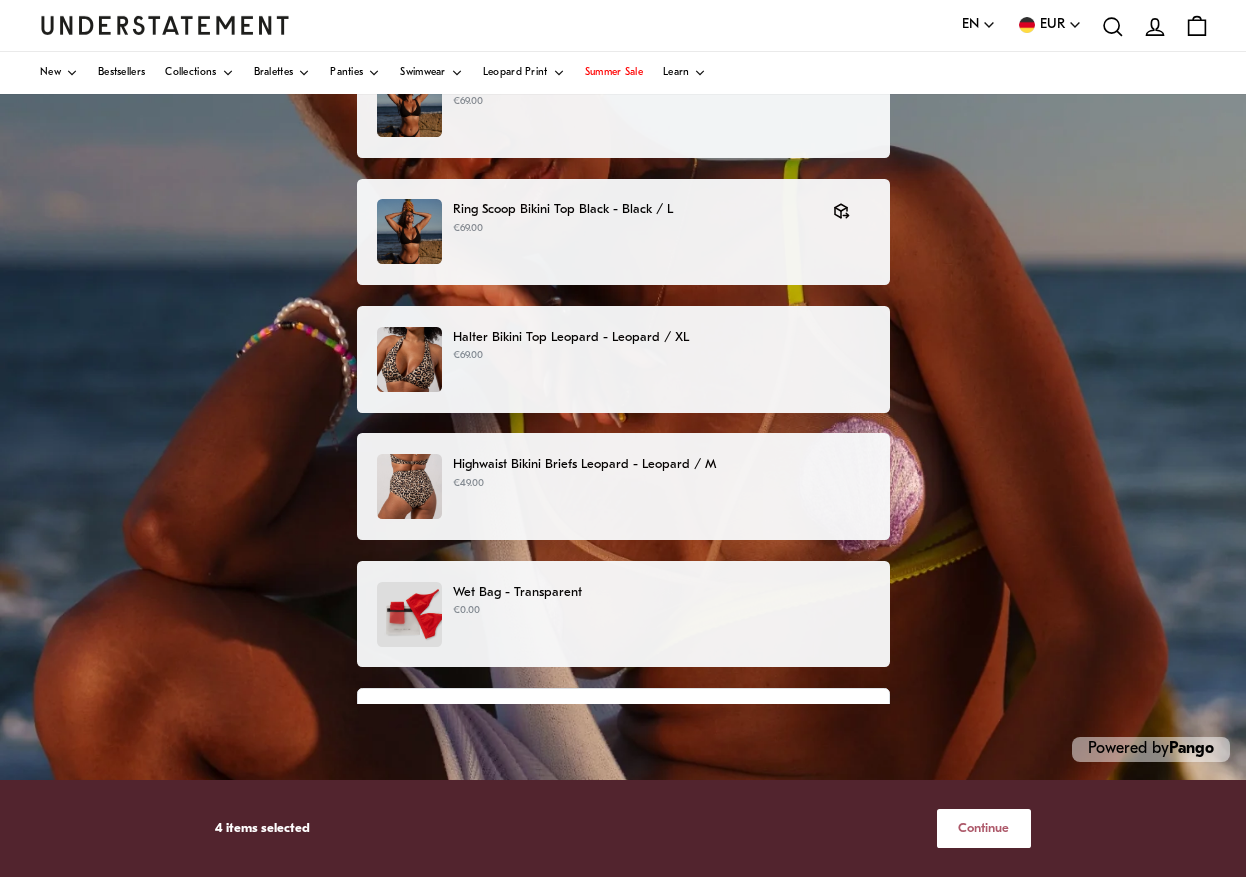 click on "Highwaist Bikini Briefs Leopard - Leopard / M" at bounding box center (661, 464) 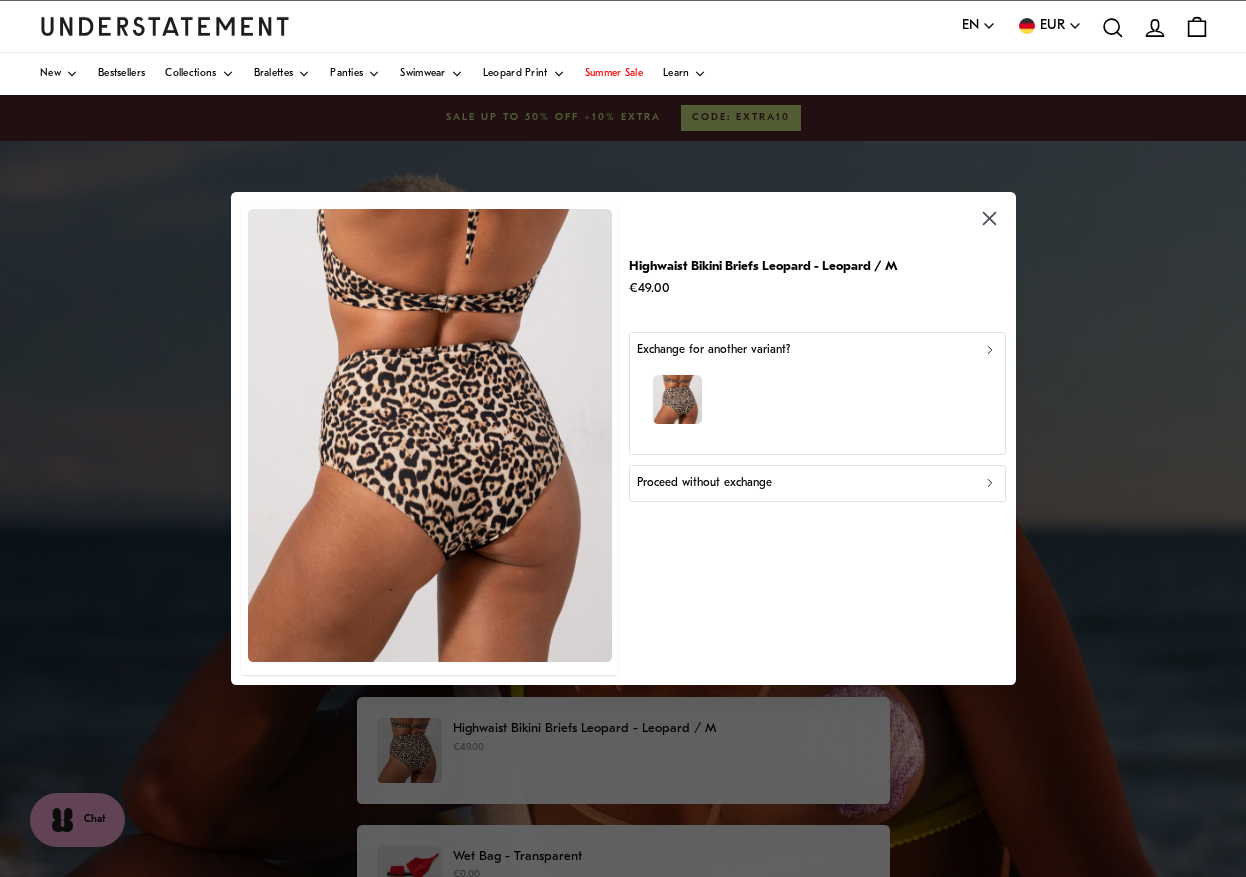 click on "Proceed without exchange" at bounding box center [816, 483] 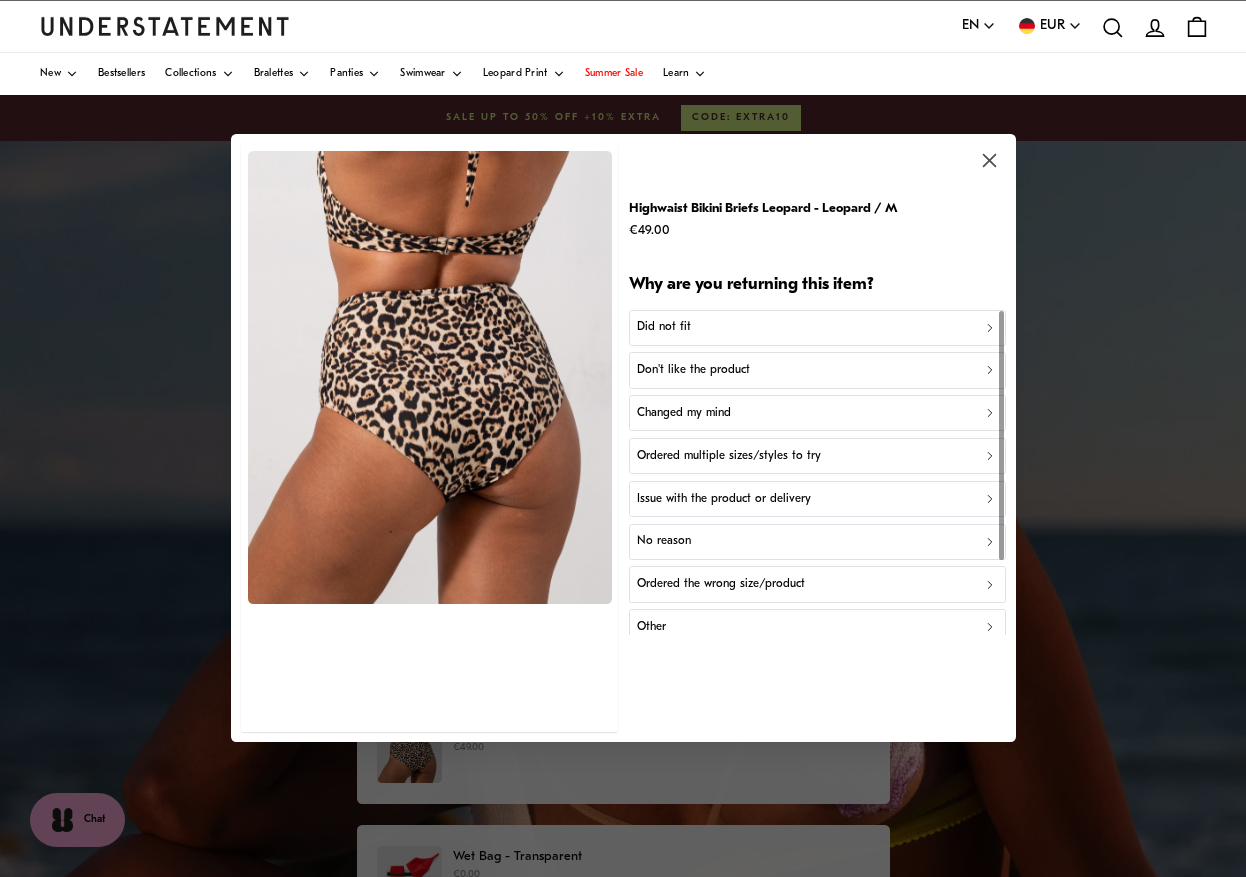 click on "Did not fit" at bounding box center (816, 328) 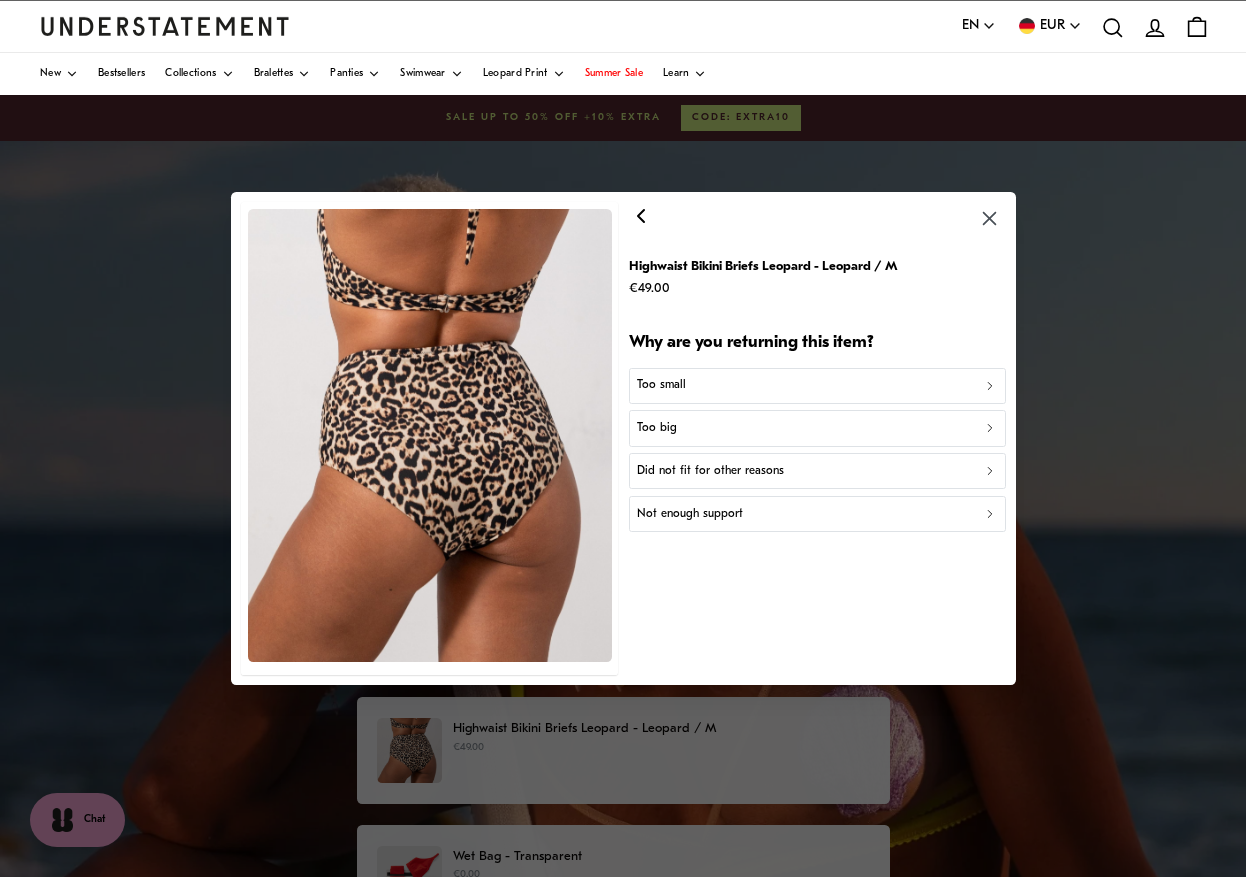 click on "Did not fit for other reasons" at bounding box center (816, 471) 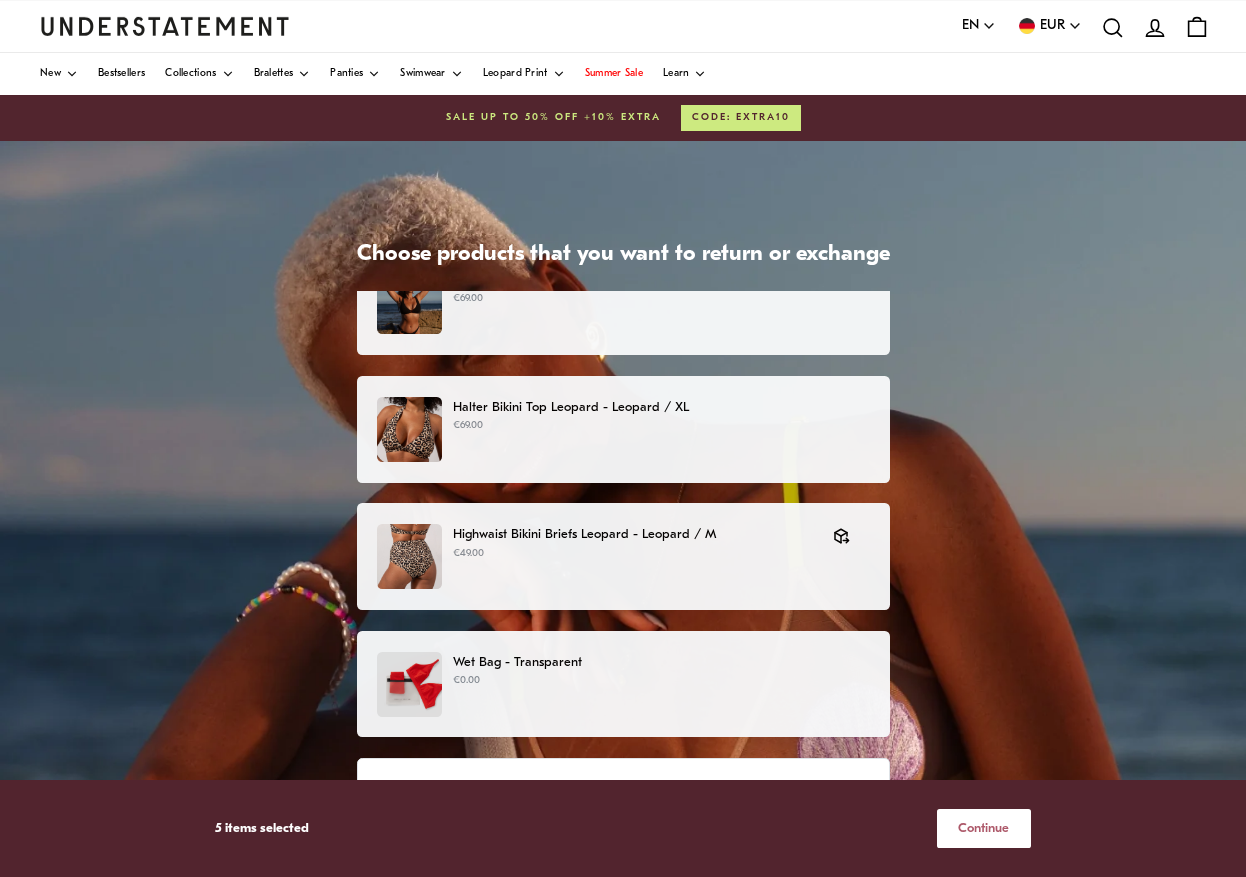 scroll, scrollTop: 764, scrollLeft: 0, axis: vertical 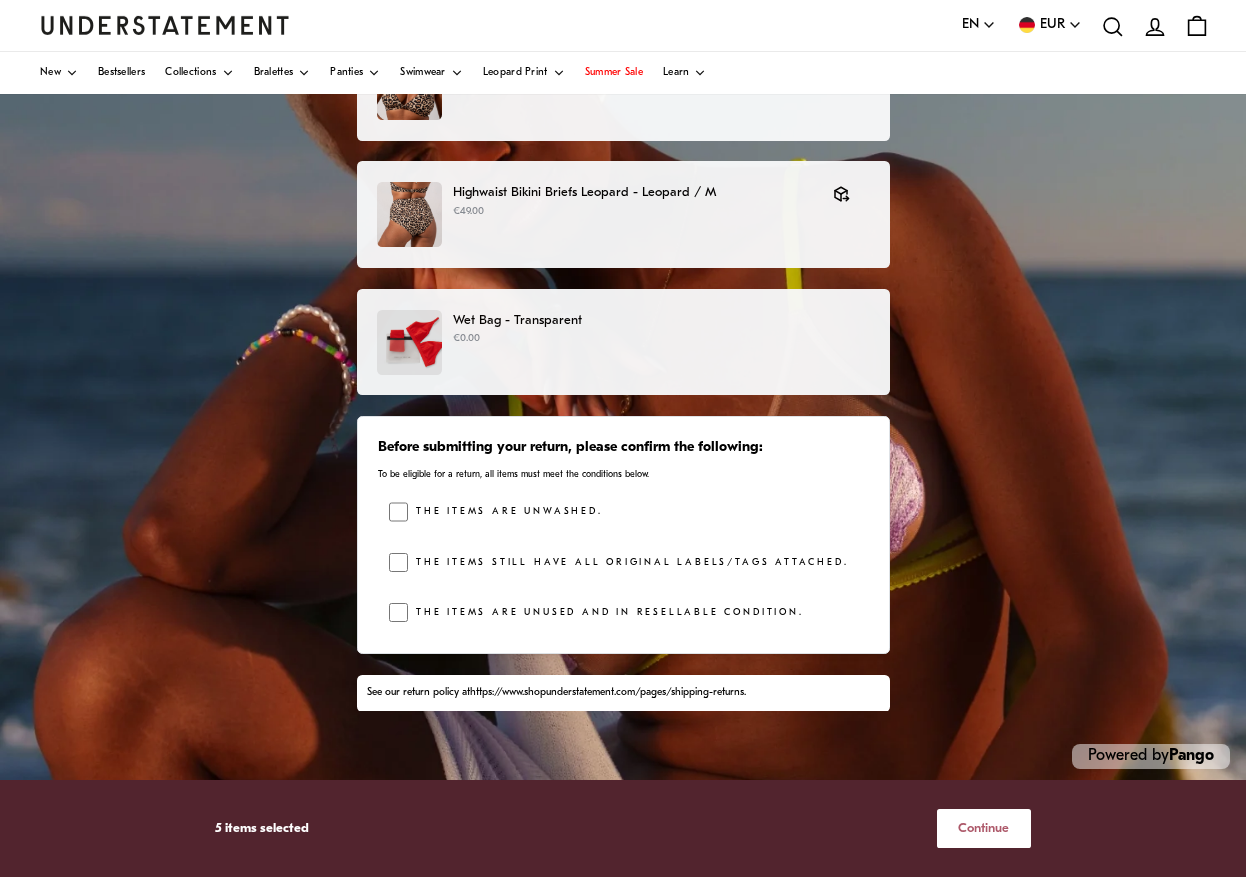 click on "Continue" at bounding box center [983, 828] 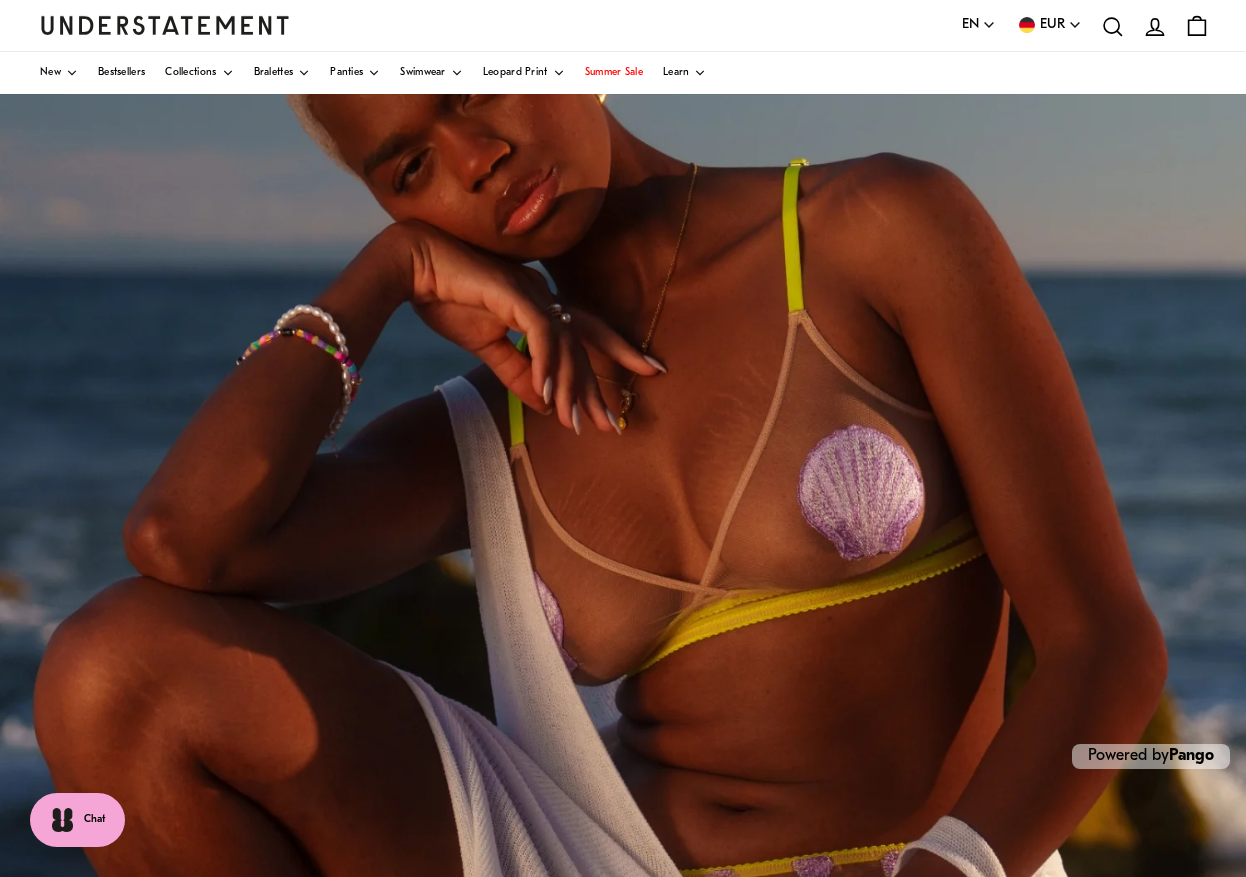 scroll, scrollTop: 0, scrollLeft: 0, axis: both 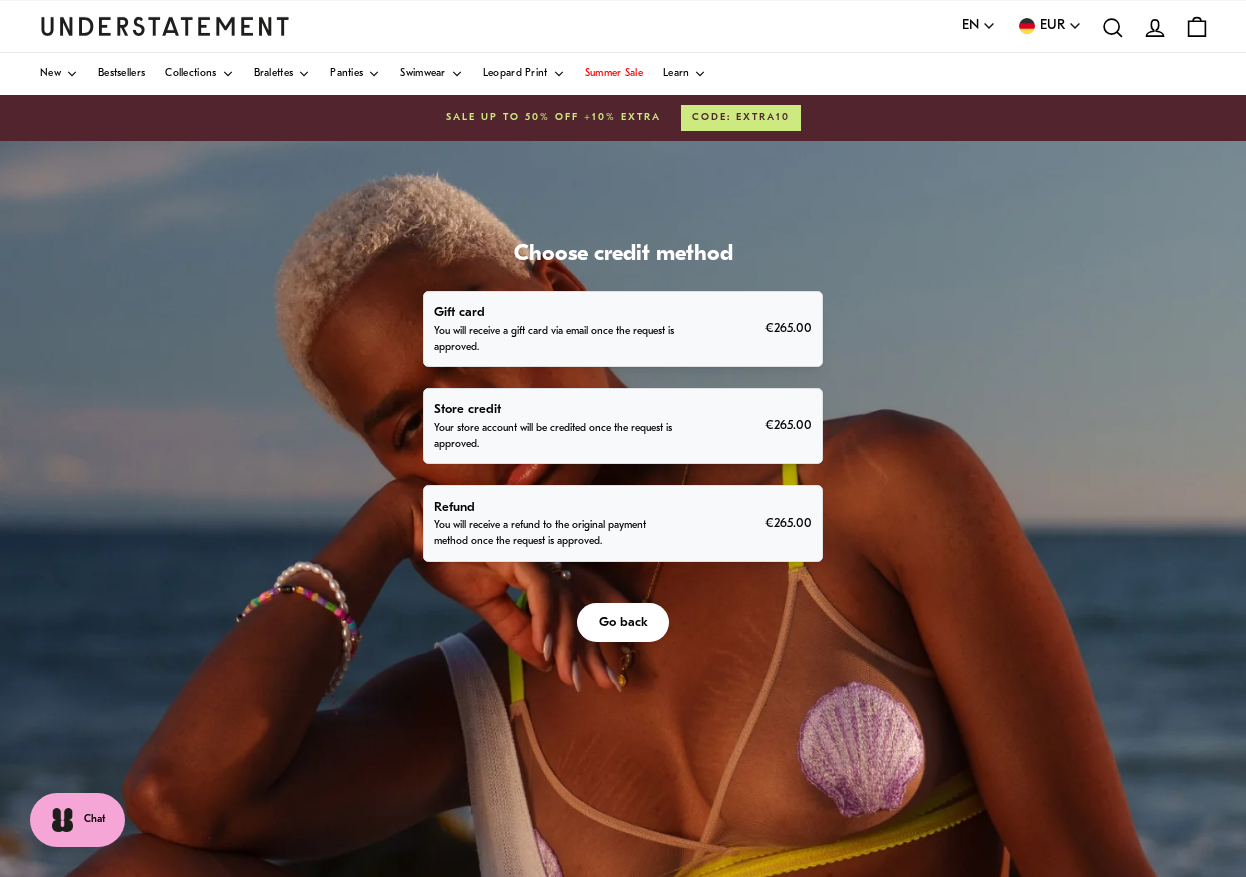 click on "Refund You will receive a refund to the original payment method once the request is approved. [PRICE]" at bounding box center (622, 524) 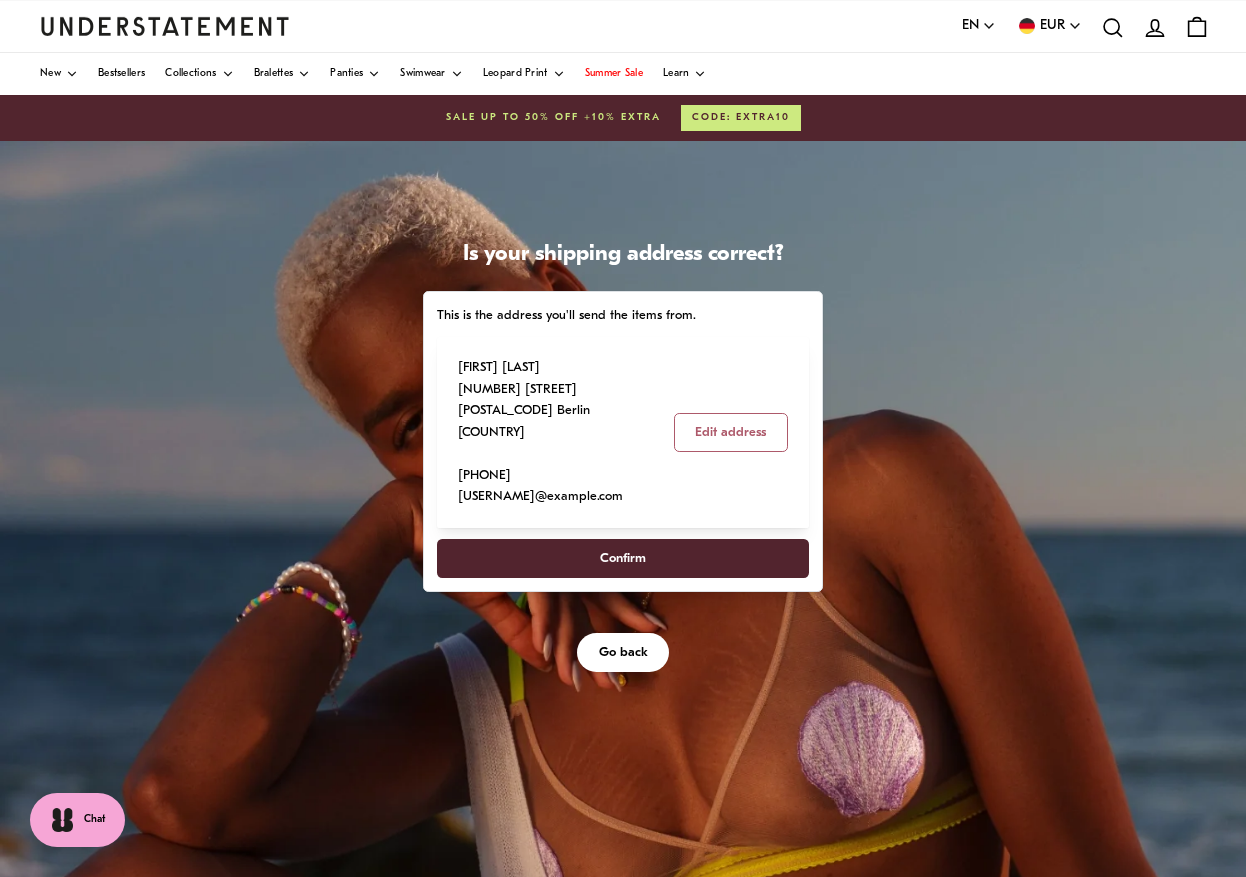click on "Go back" at bounding box center [623, 652] 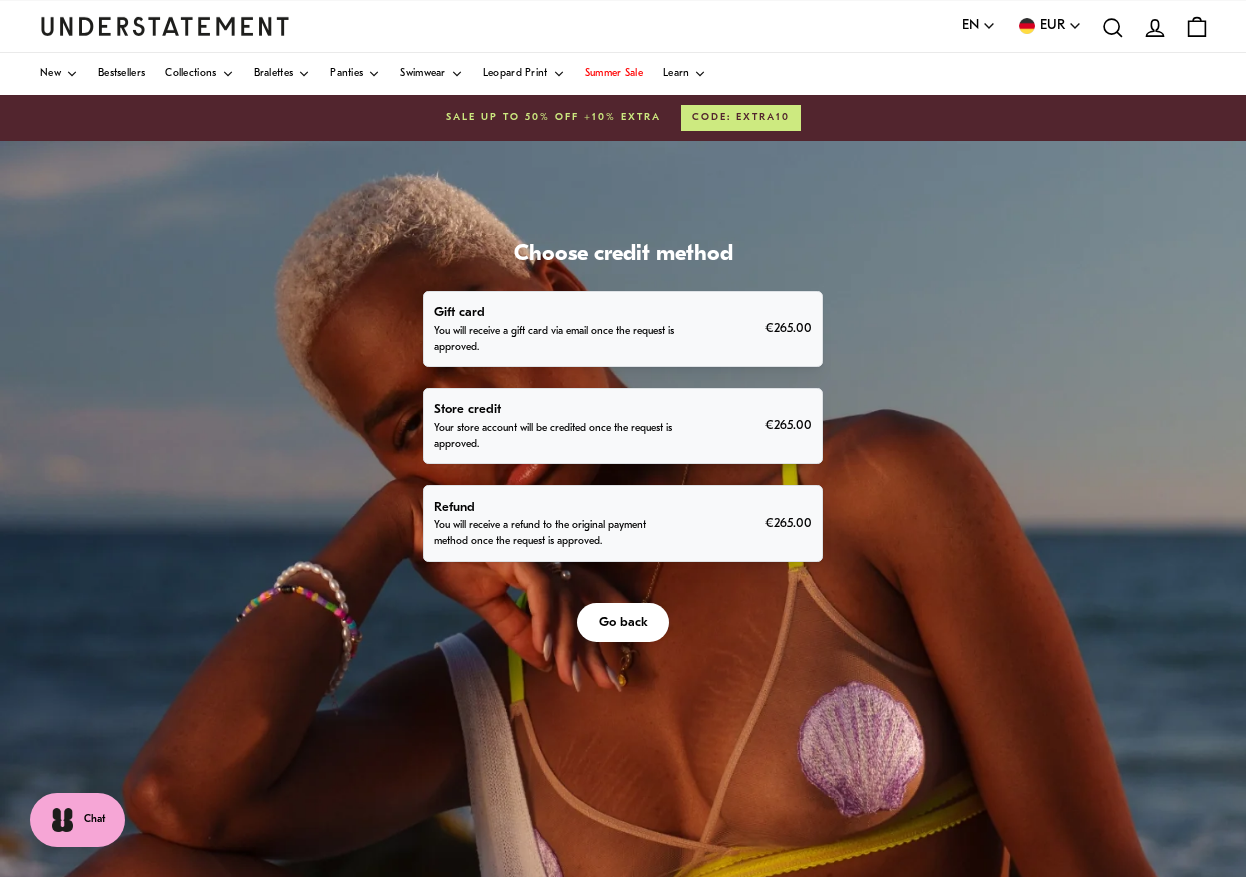 click on "Go back" at bounding box center (623, 622) 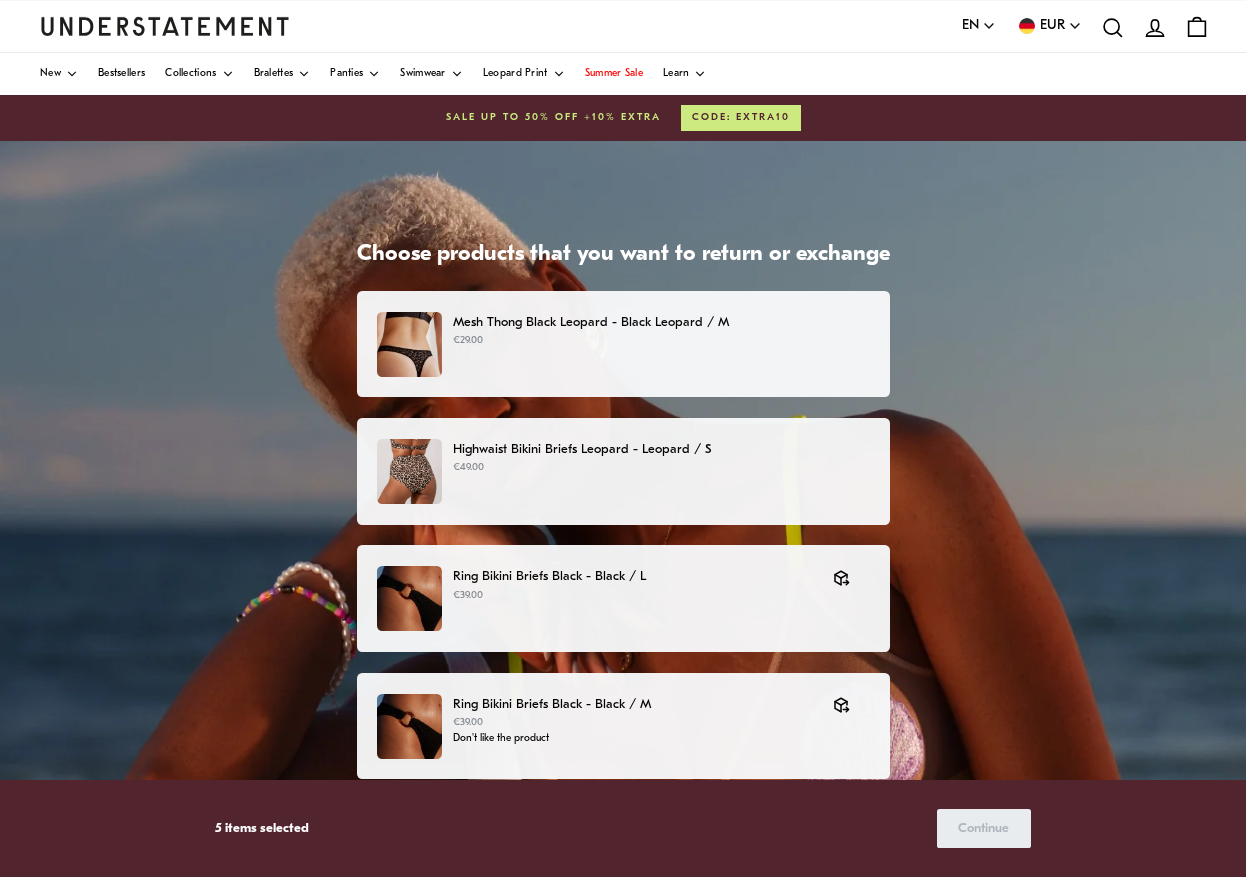 click on "€29.00" at bounding box center (661, 341) 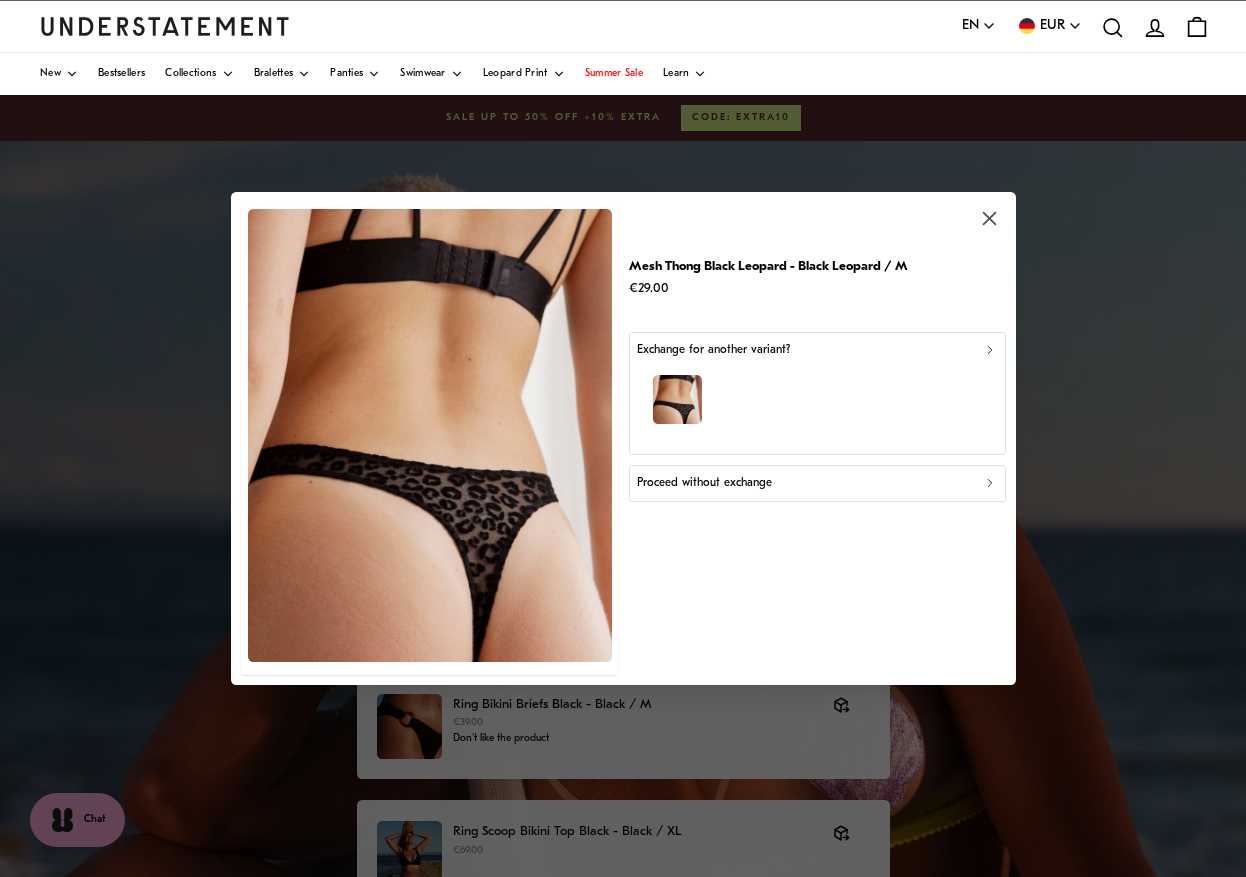 click on "Proceed without exchange" at bounding box center (704, 483) 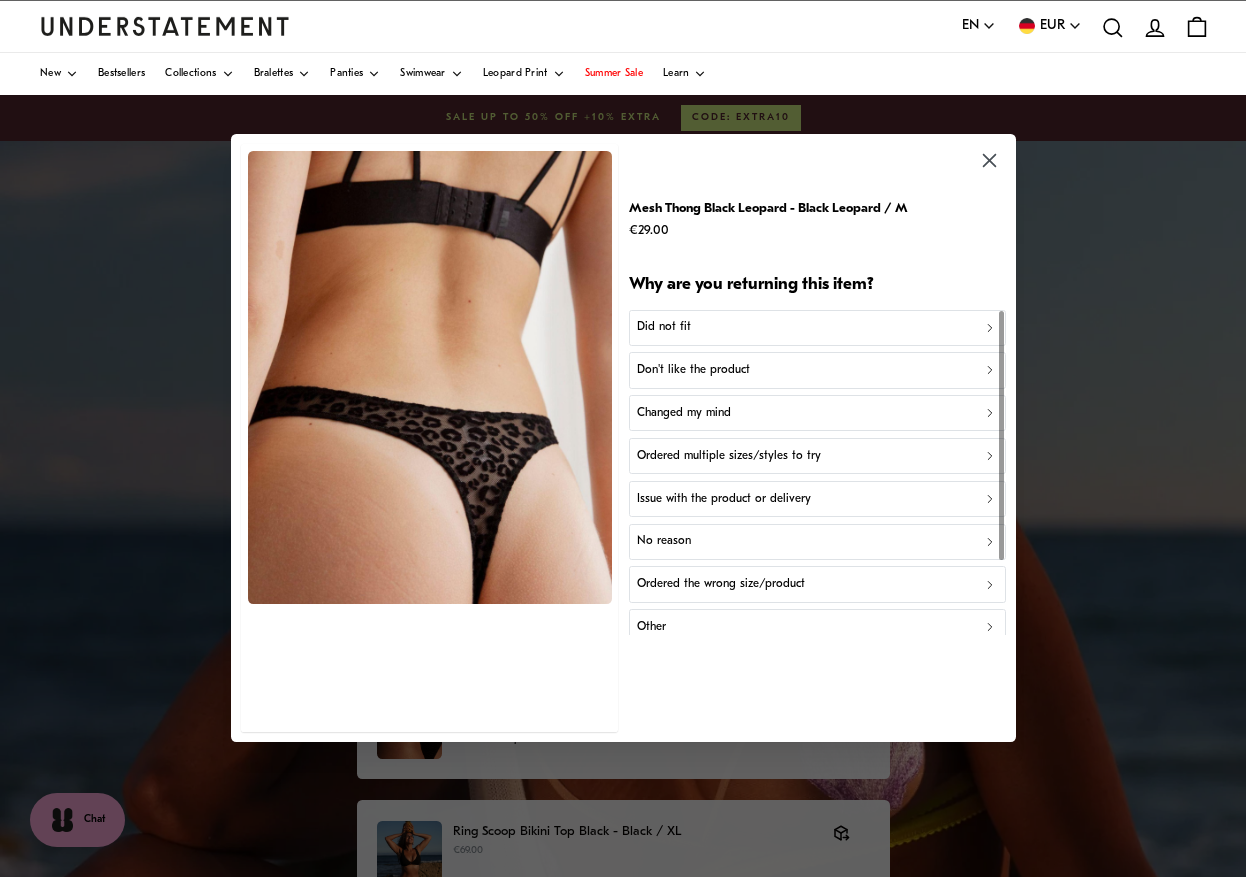 click on "Don't like the product" at bounding box center [693, 370] 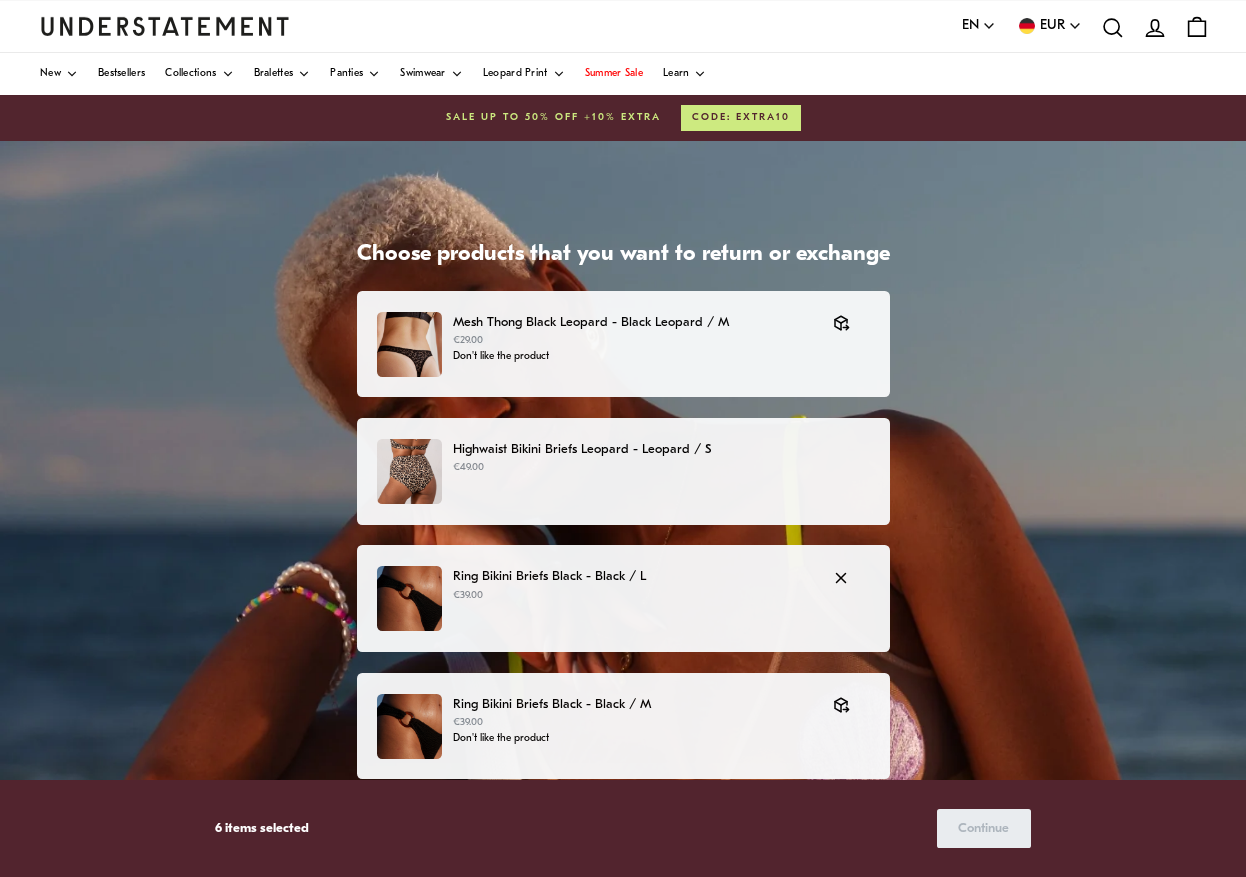 scroll, scrollTop: 764, scrollLeft: 0, axis: vertical 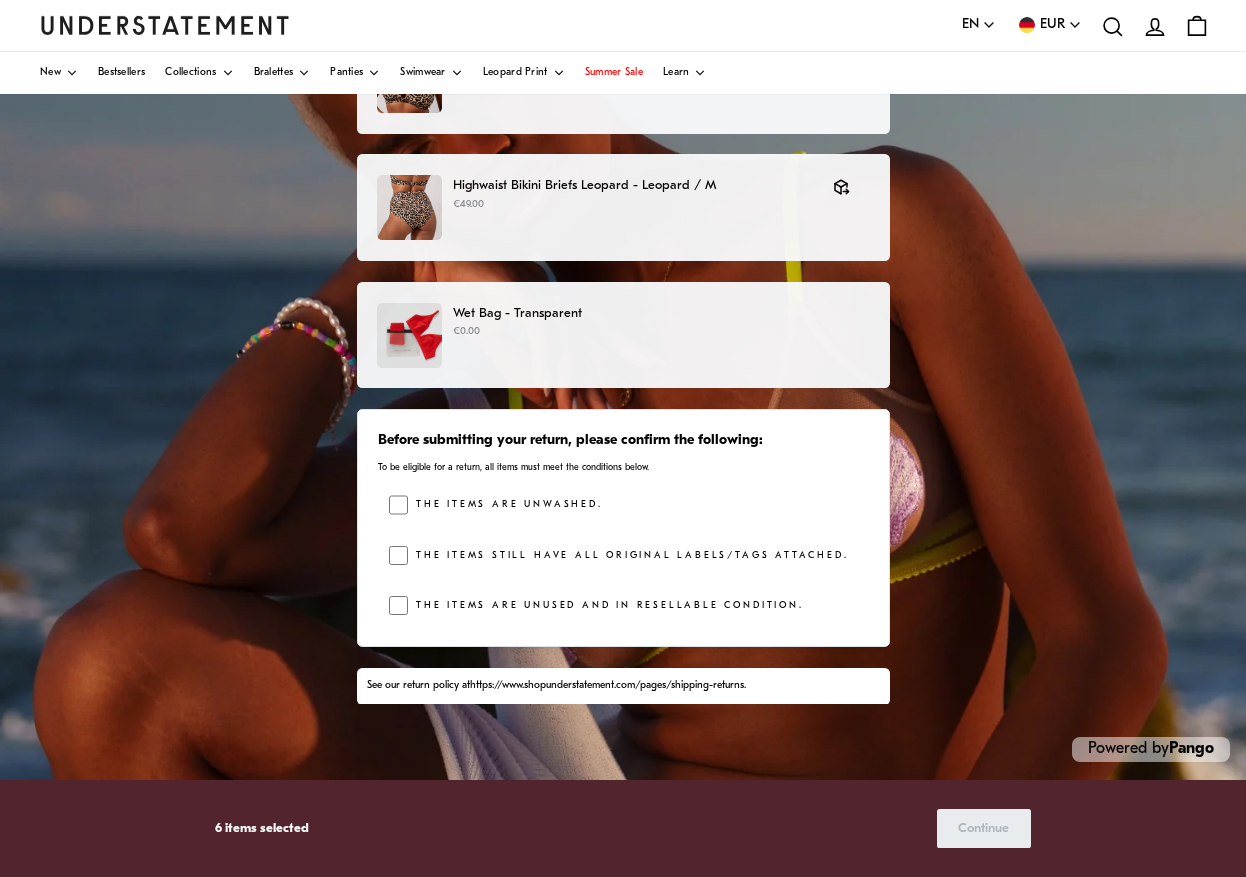 click on "The items are unwashed." at bounding box center (505, 505) 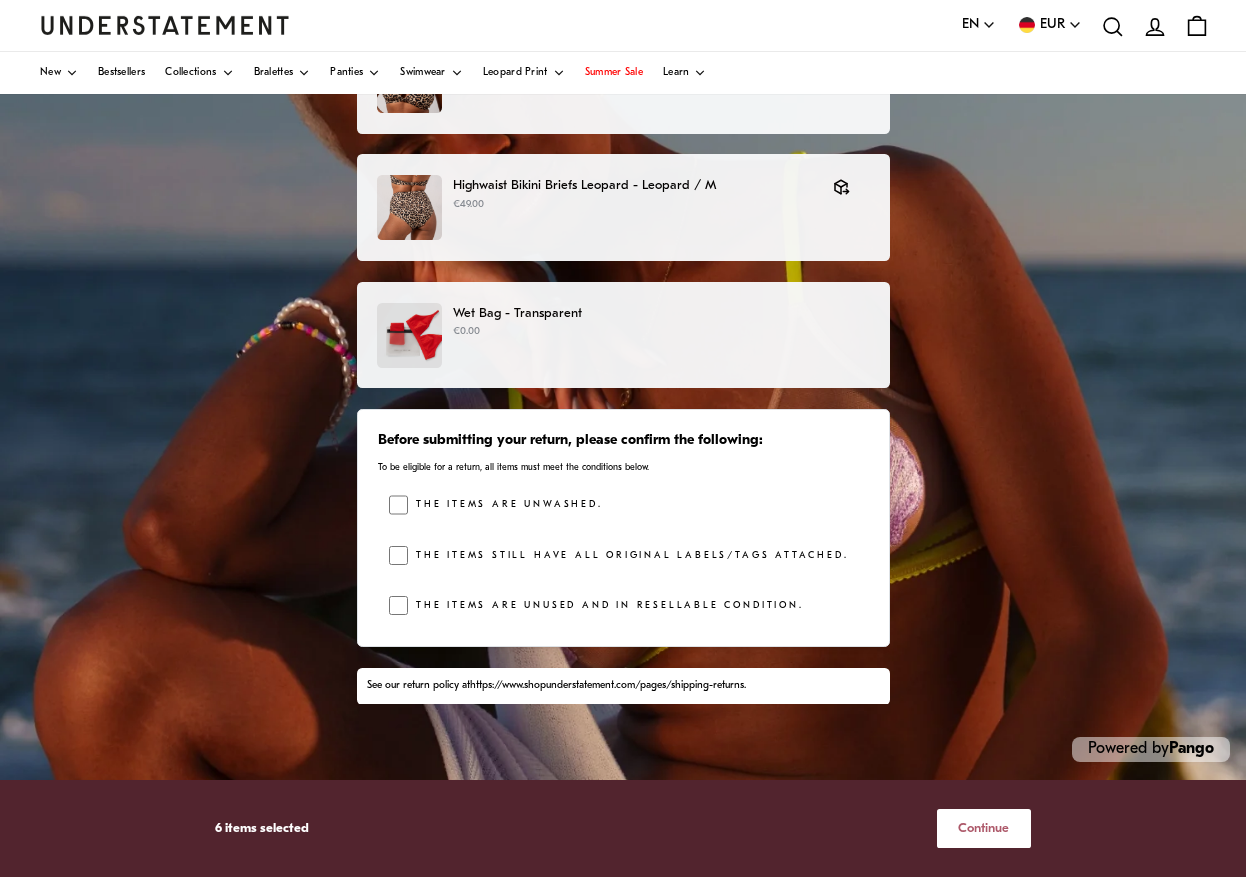 click on "Continue" at bounding box center [983, 828] 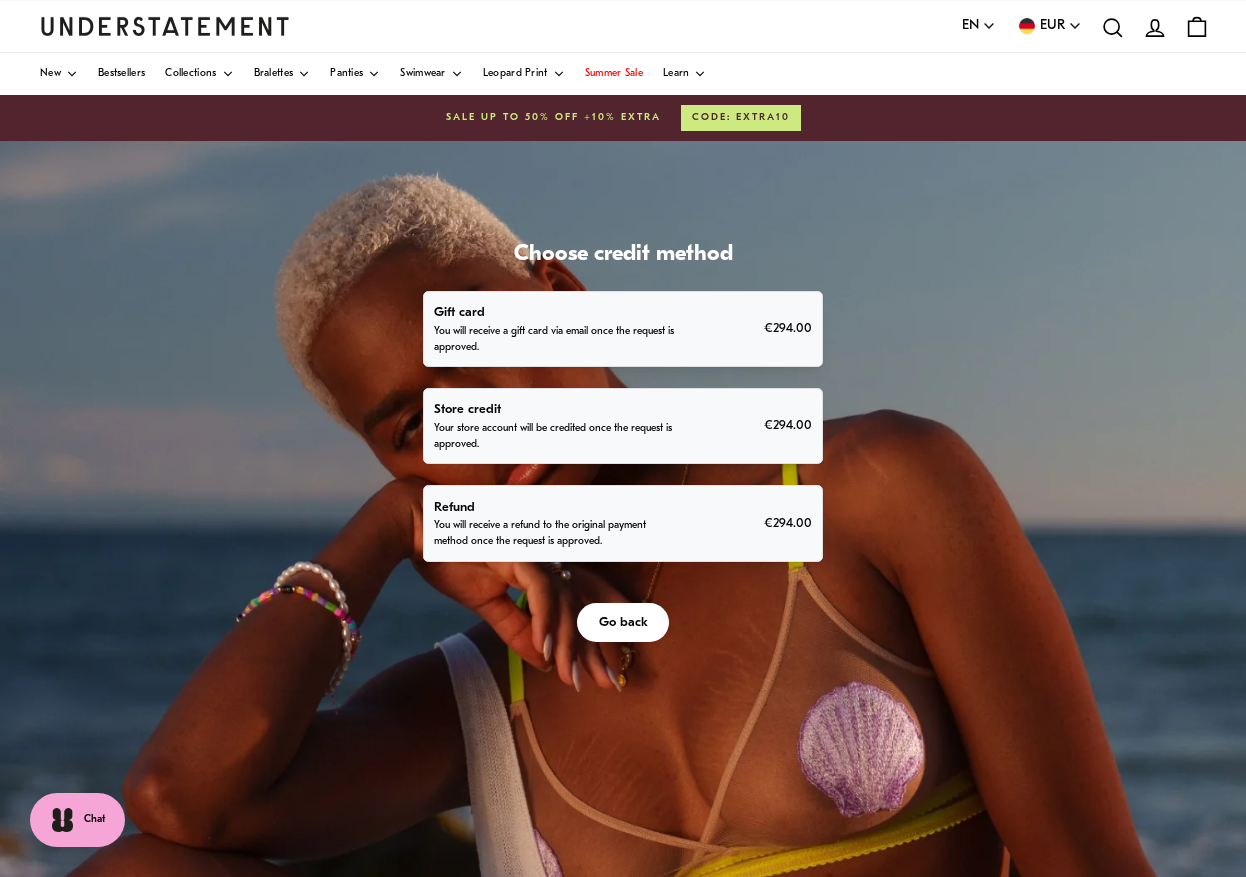 click on "Go back" at bounding box center [623, 622] 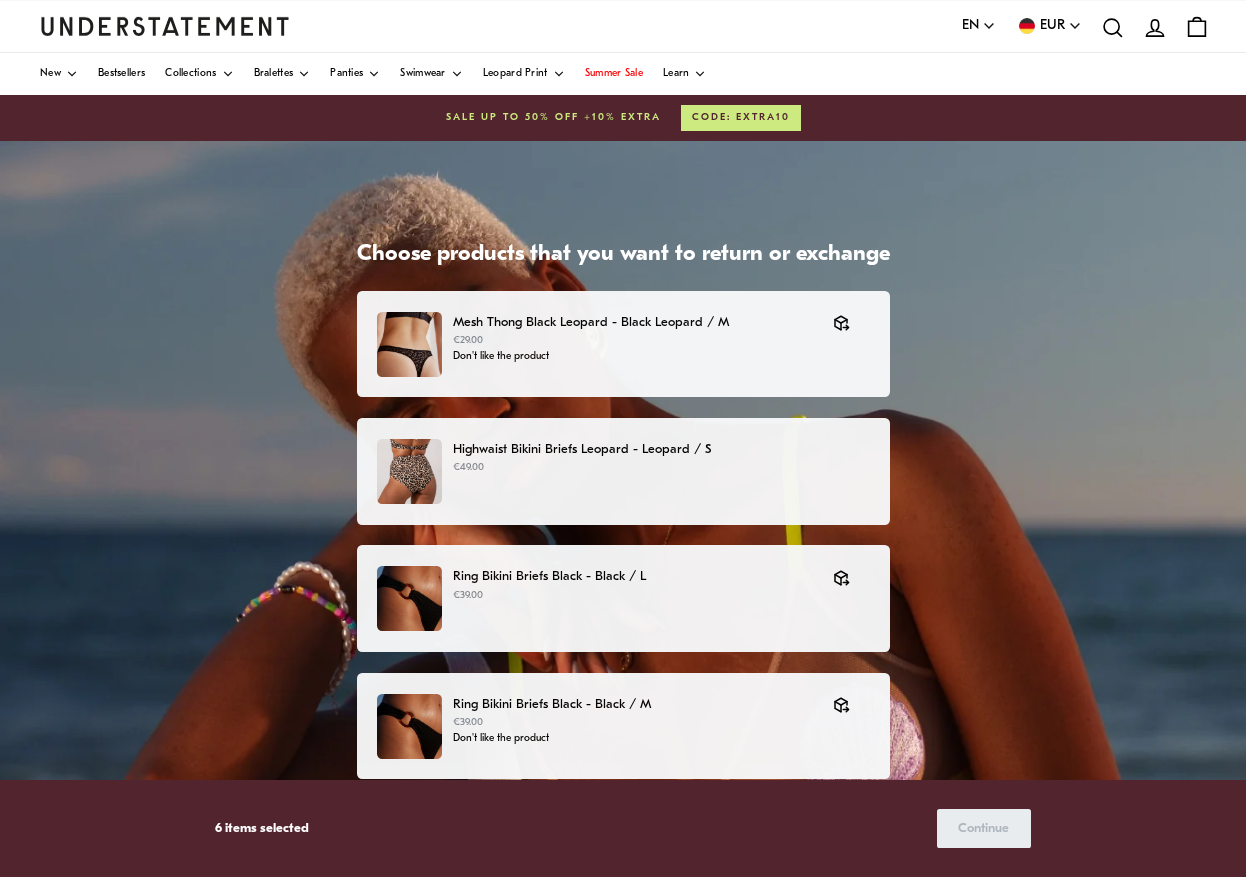 click on "Highwaist Bikini Briefs Leopard - Leopard / S" at bounding box center [661, 449] 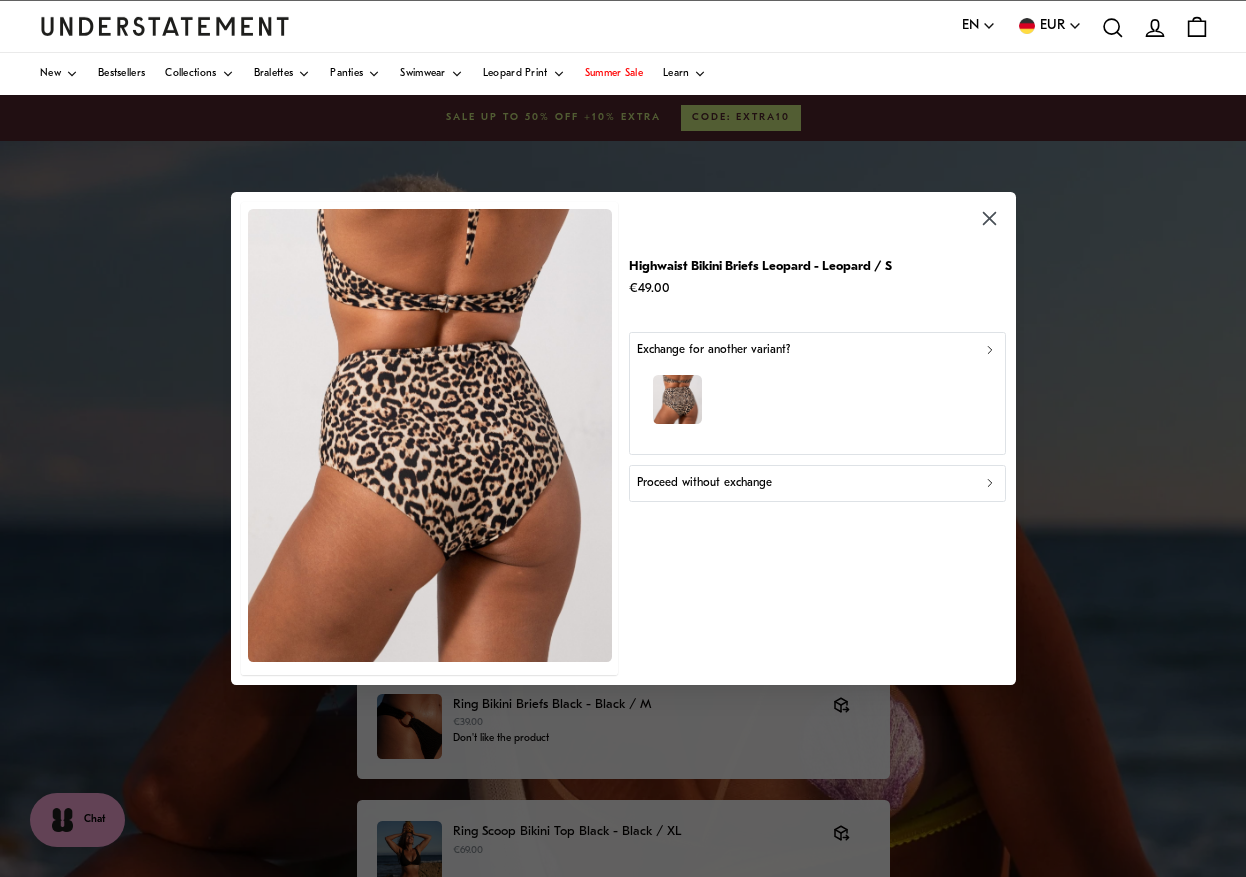 click at bounding box center [816, 402] 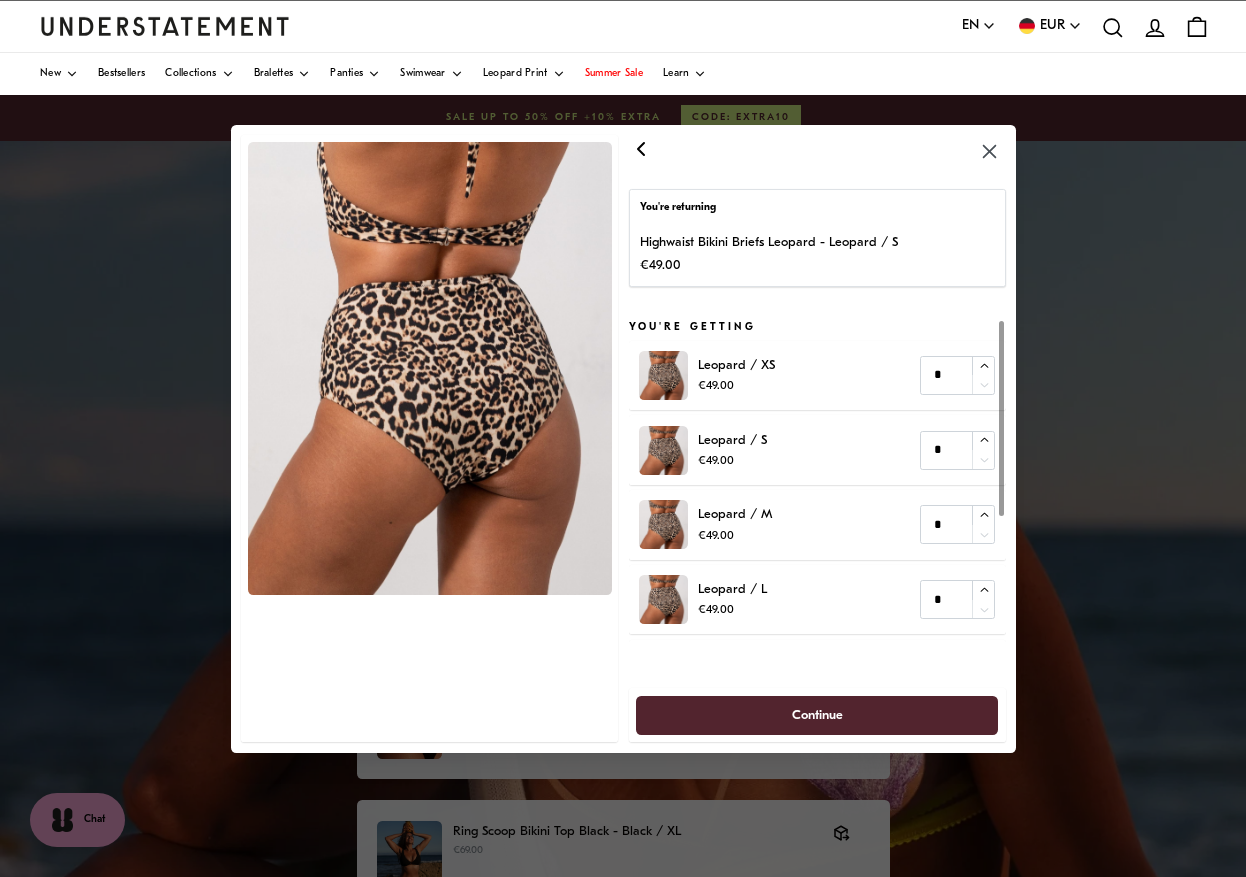 click 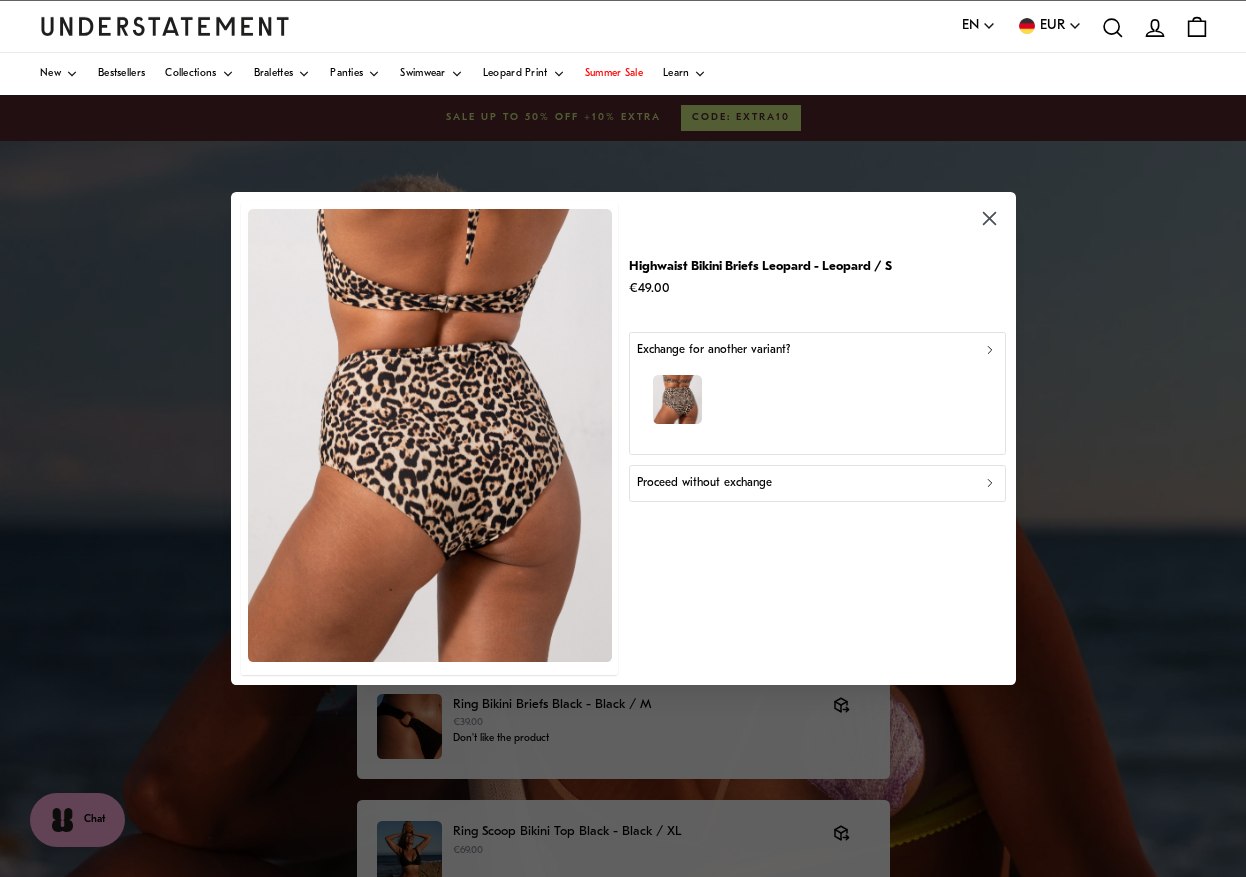 click on "Proceed without exchange" at bounding box center [816, 483] 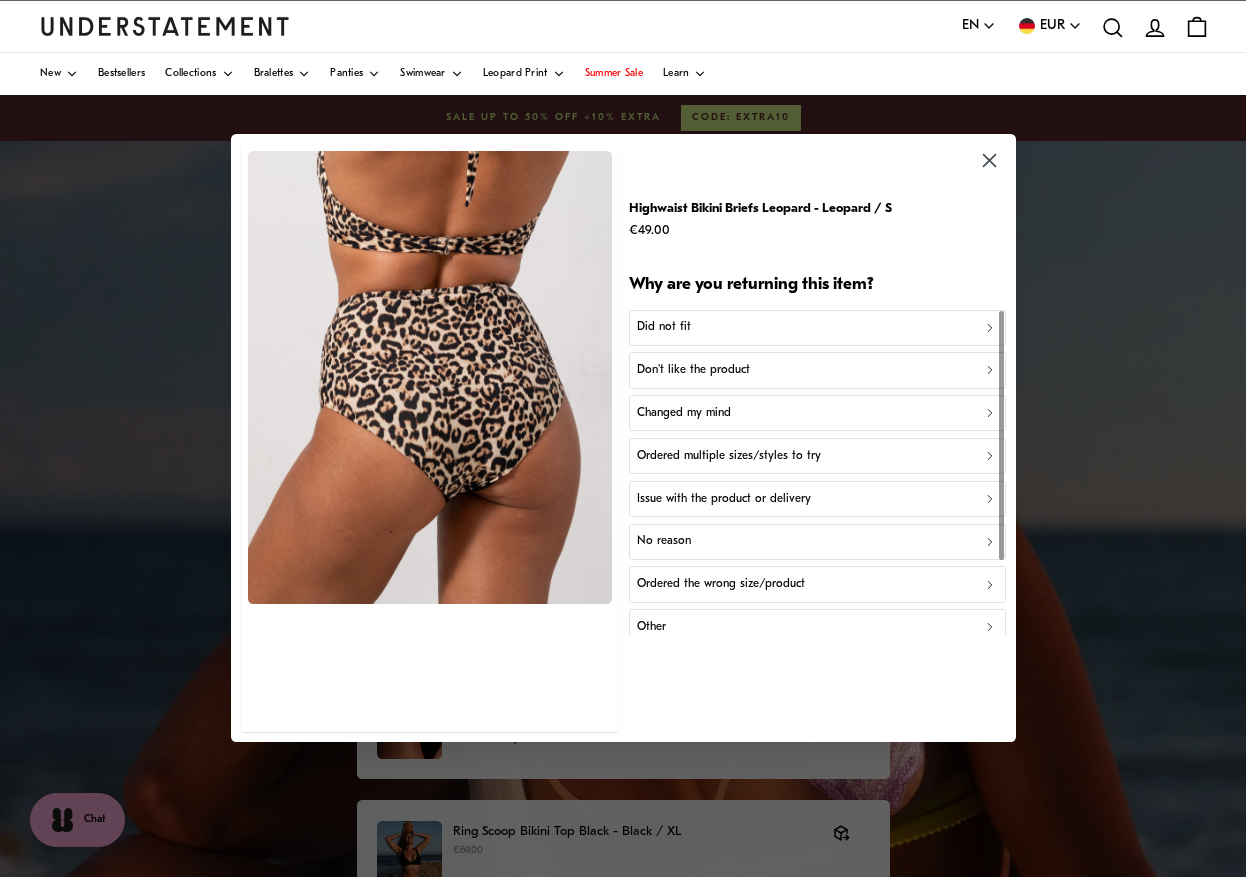 click on "Did not fit" at bounding box center [816, 328] 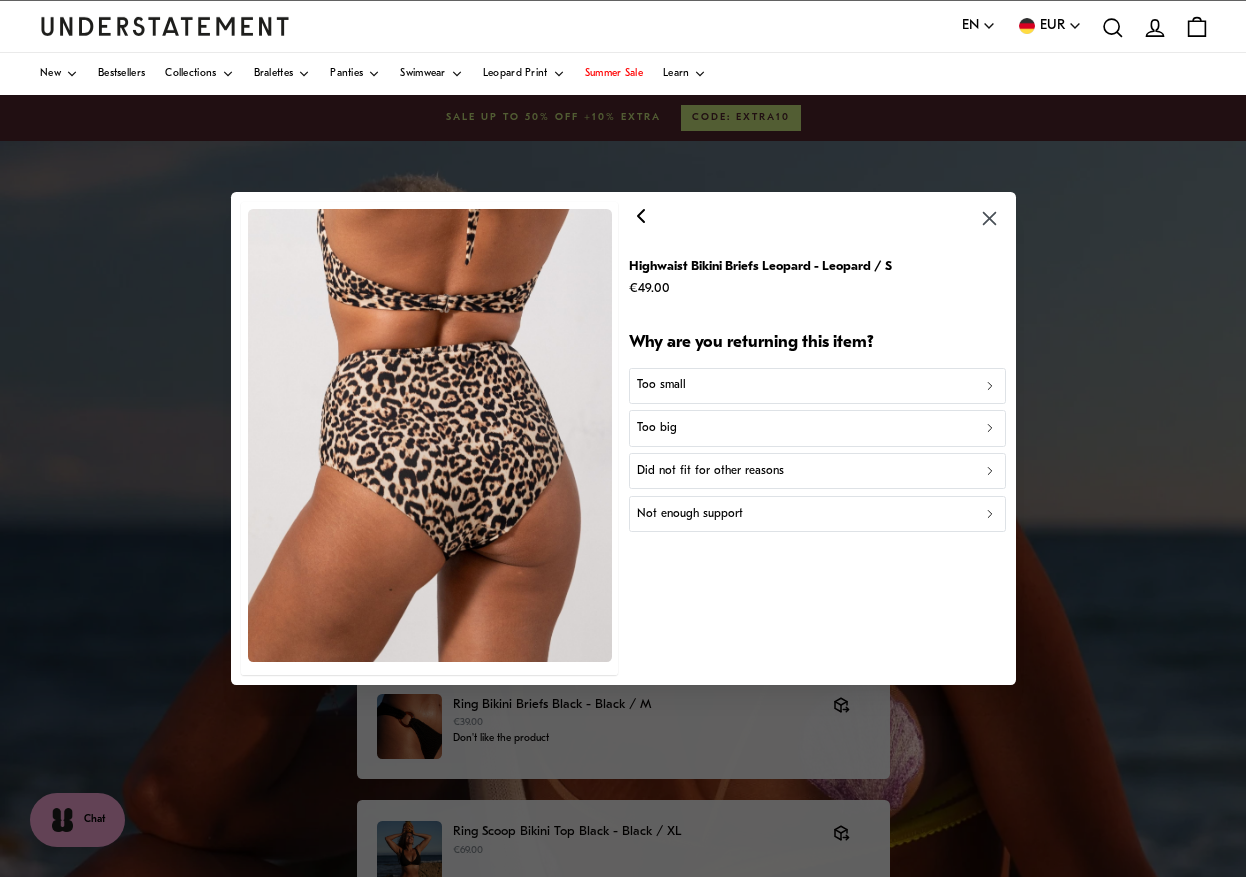 click on "Too small" at bounding box center [816, 385] 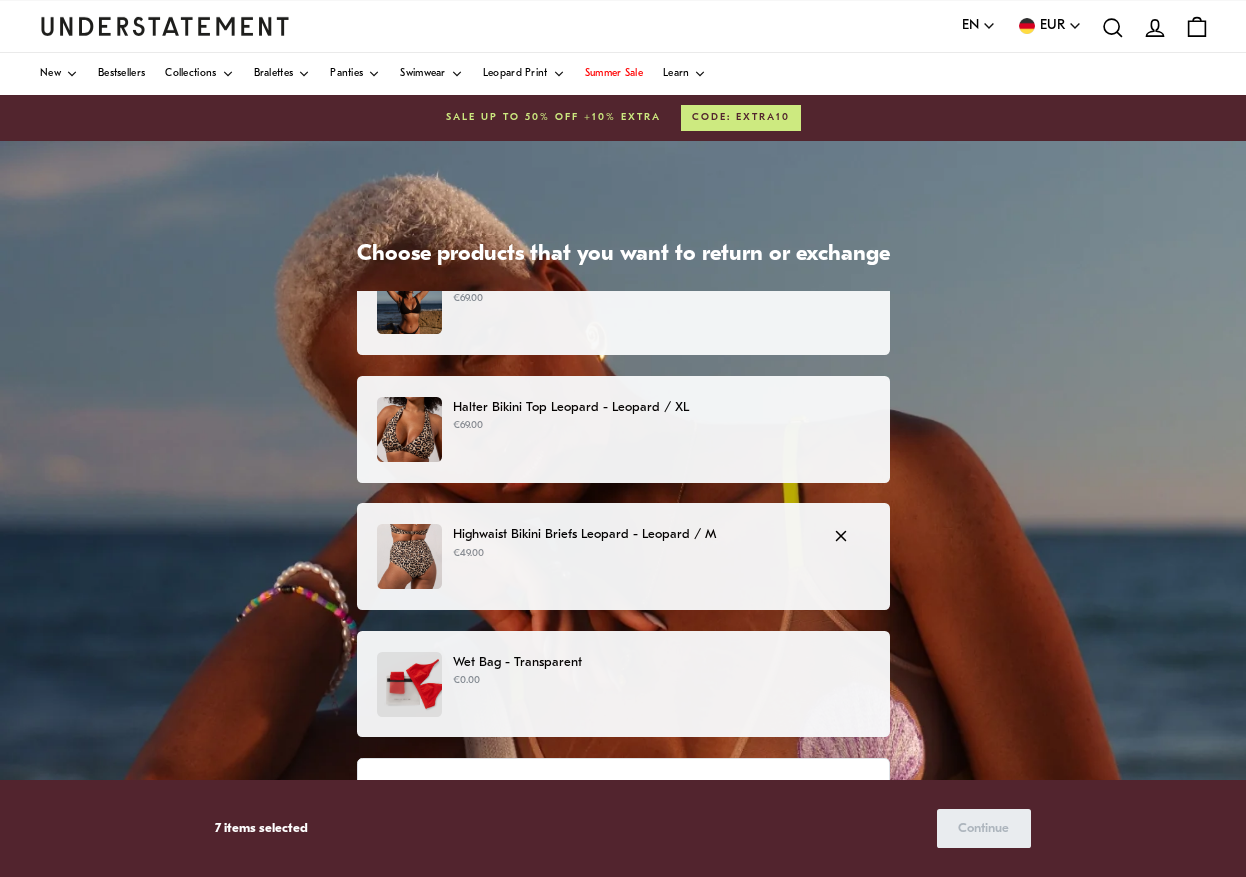 scroll, scrollTop: 764, scrollLeft: 0, axis: vertical 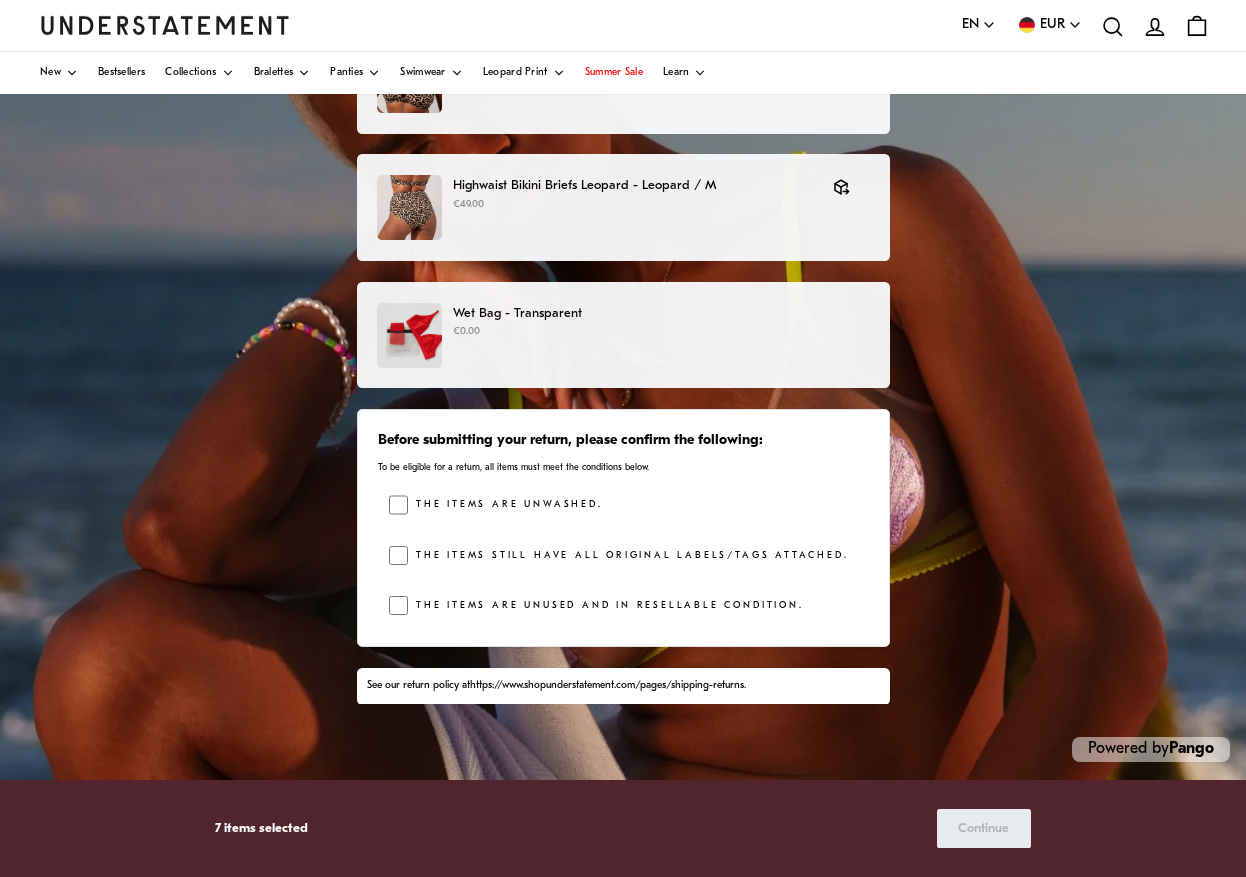 click on "The items are unwashed." at bounding box center (505, 505) 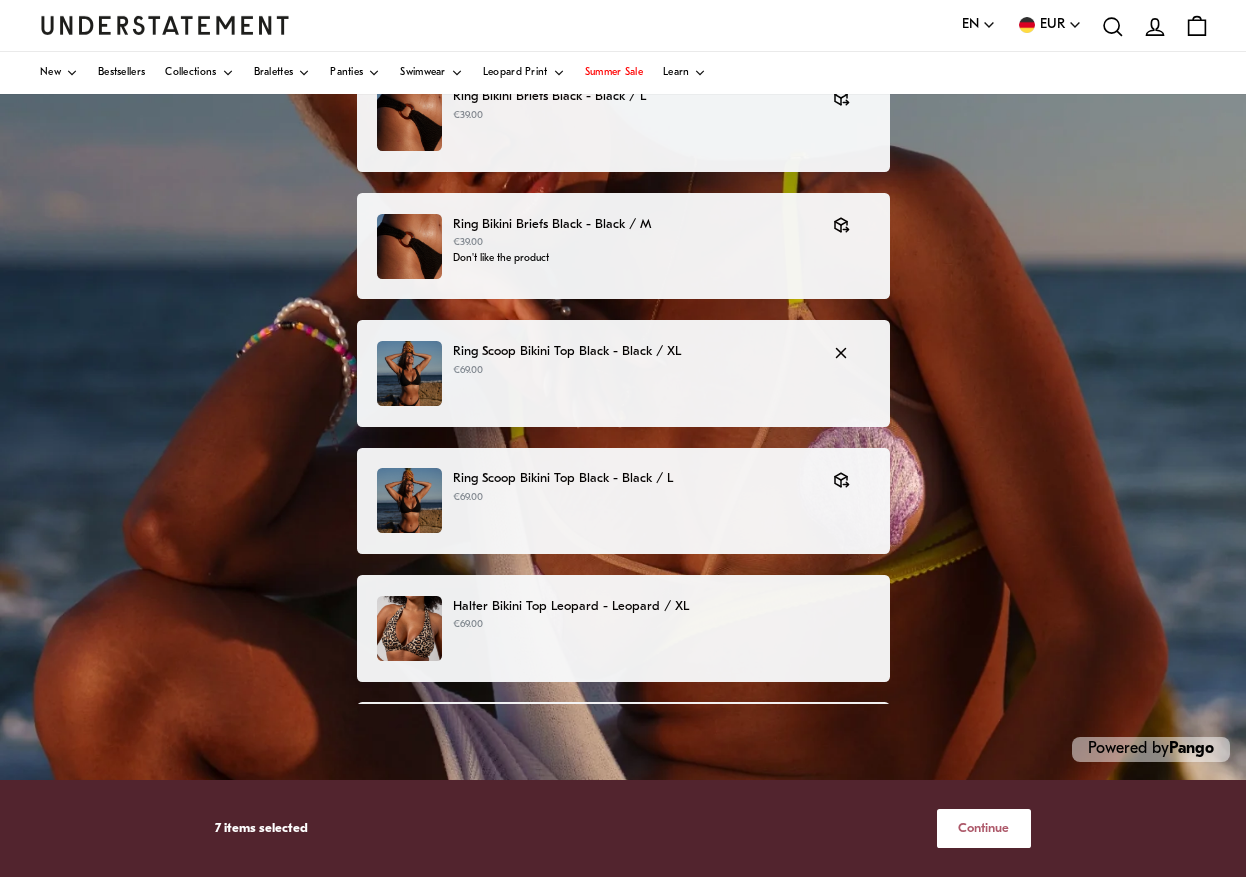 scroll, scrollTop: 215, scrollLeft: 0, axis: vertical 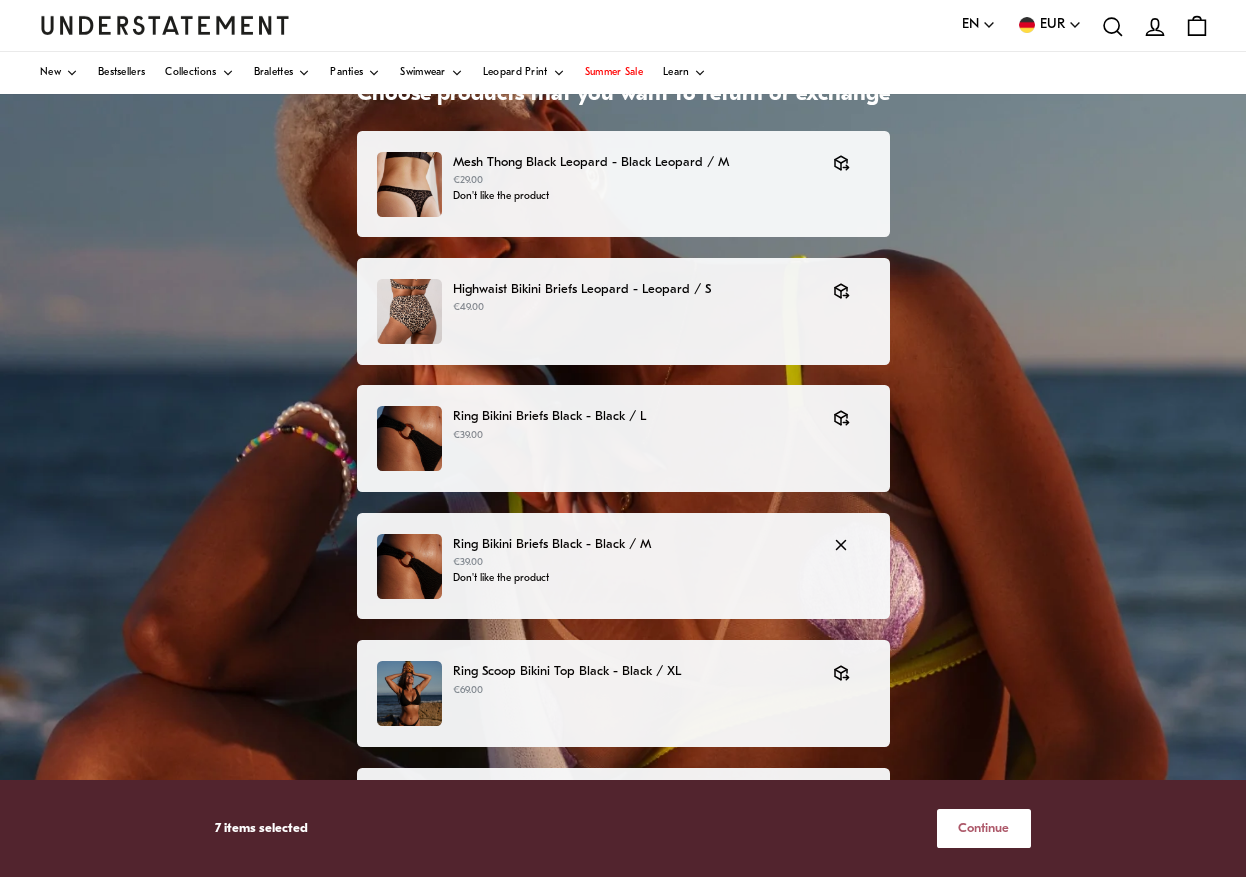 click on "Continue" at bounding box center (983, 828) 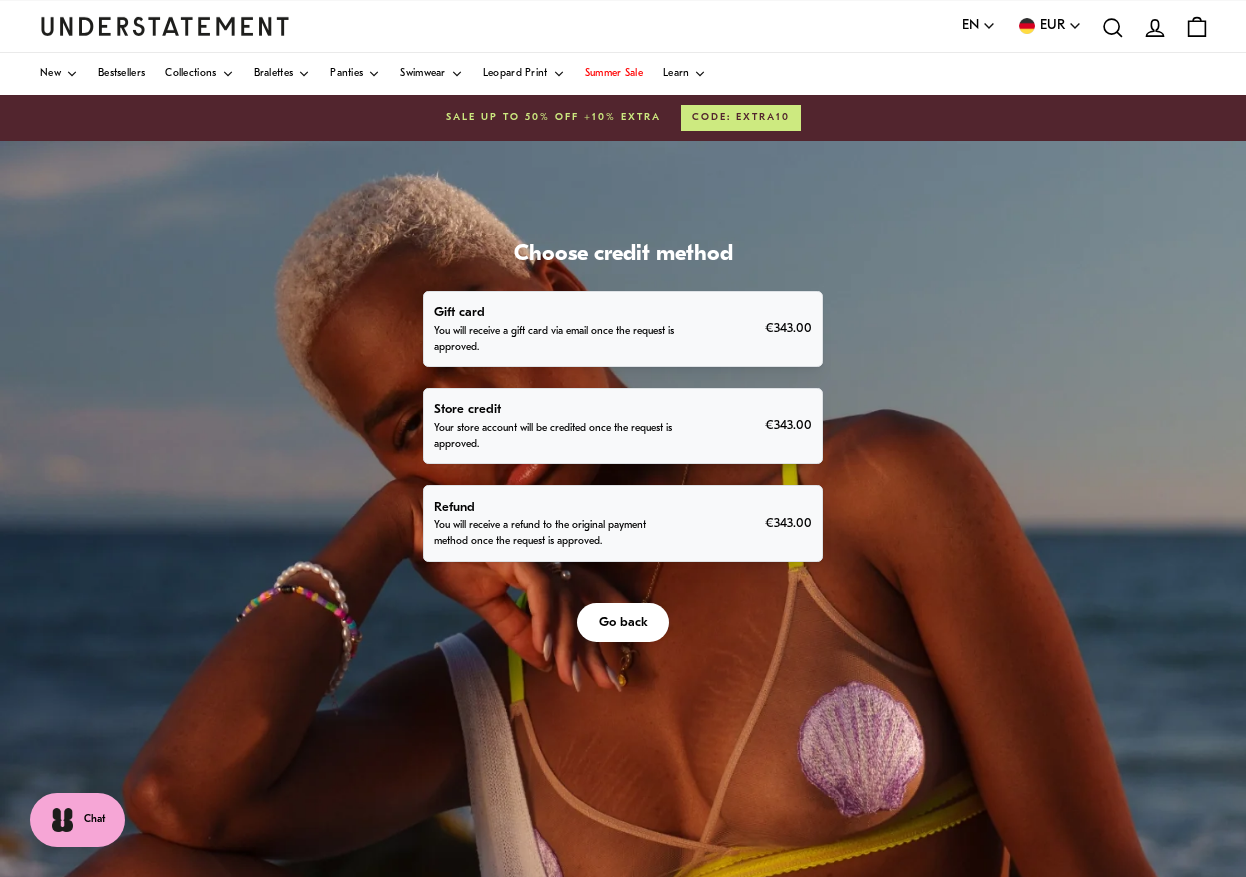 click on "You will receive a refund to the original payment method once the request is approved." at bounding box center (557, 534) 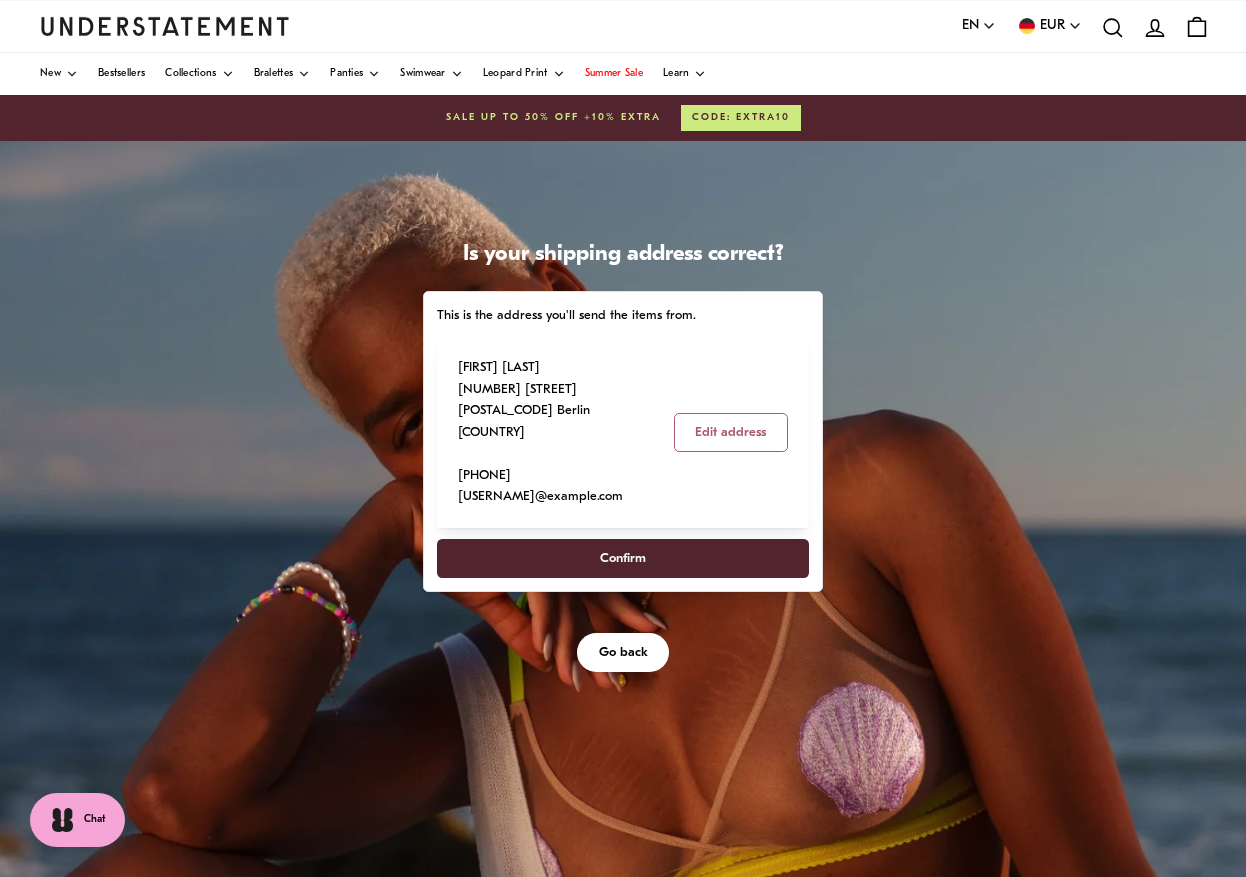 click on "Confirm" at bounding box center [623, 558] 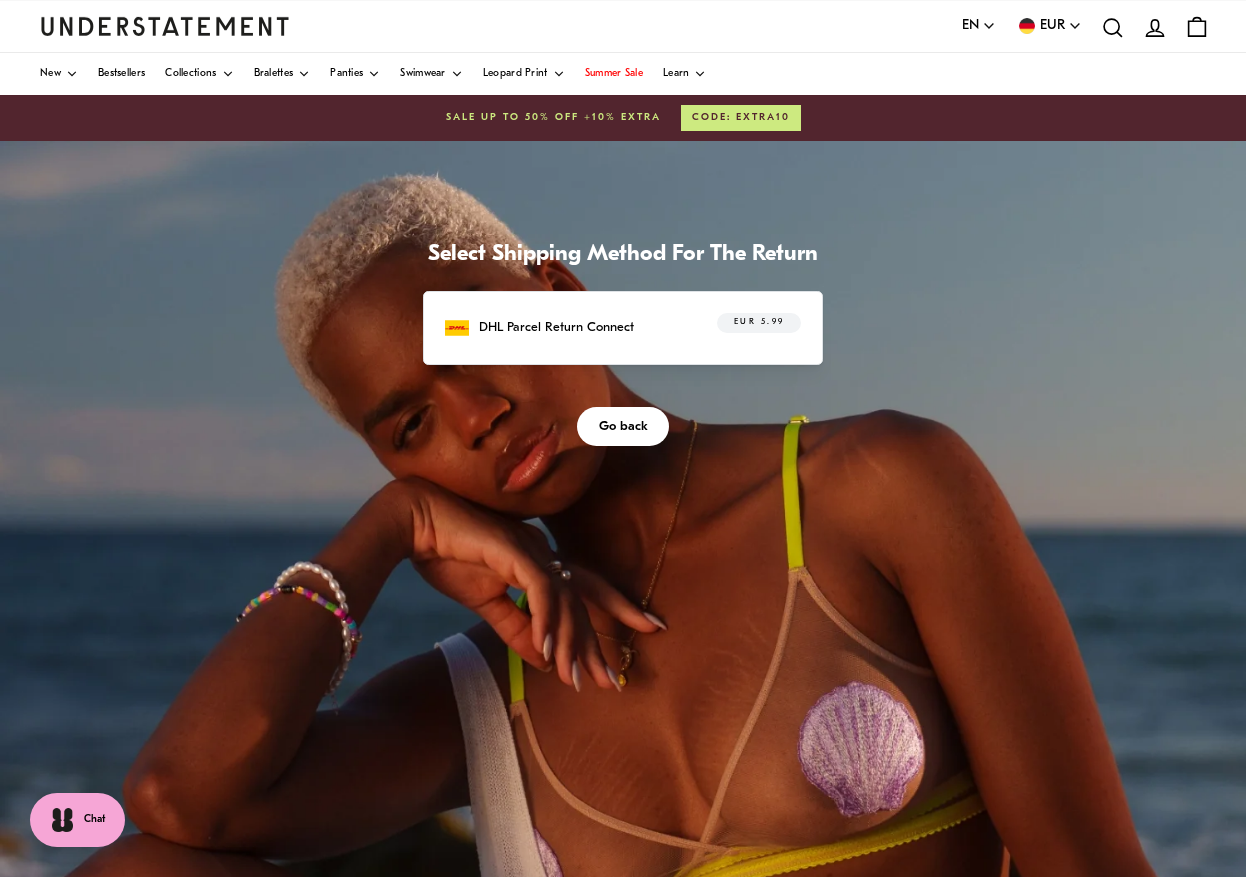 click on "DHL Parcel Return Connect EUR 5.99" at bounding box center [623, 328] 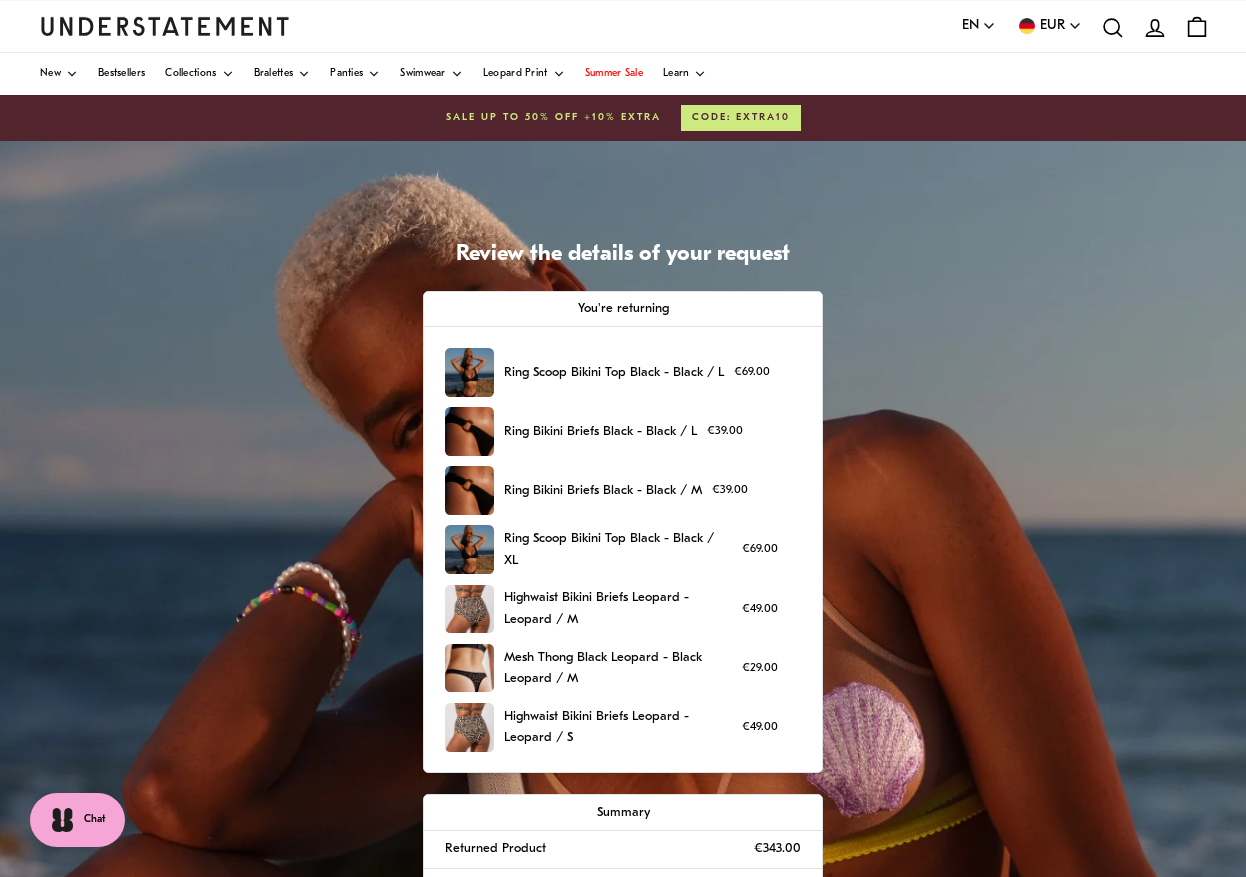 scroll, scrollTop: 264, scrollLeft: 0, axis: vertical 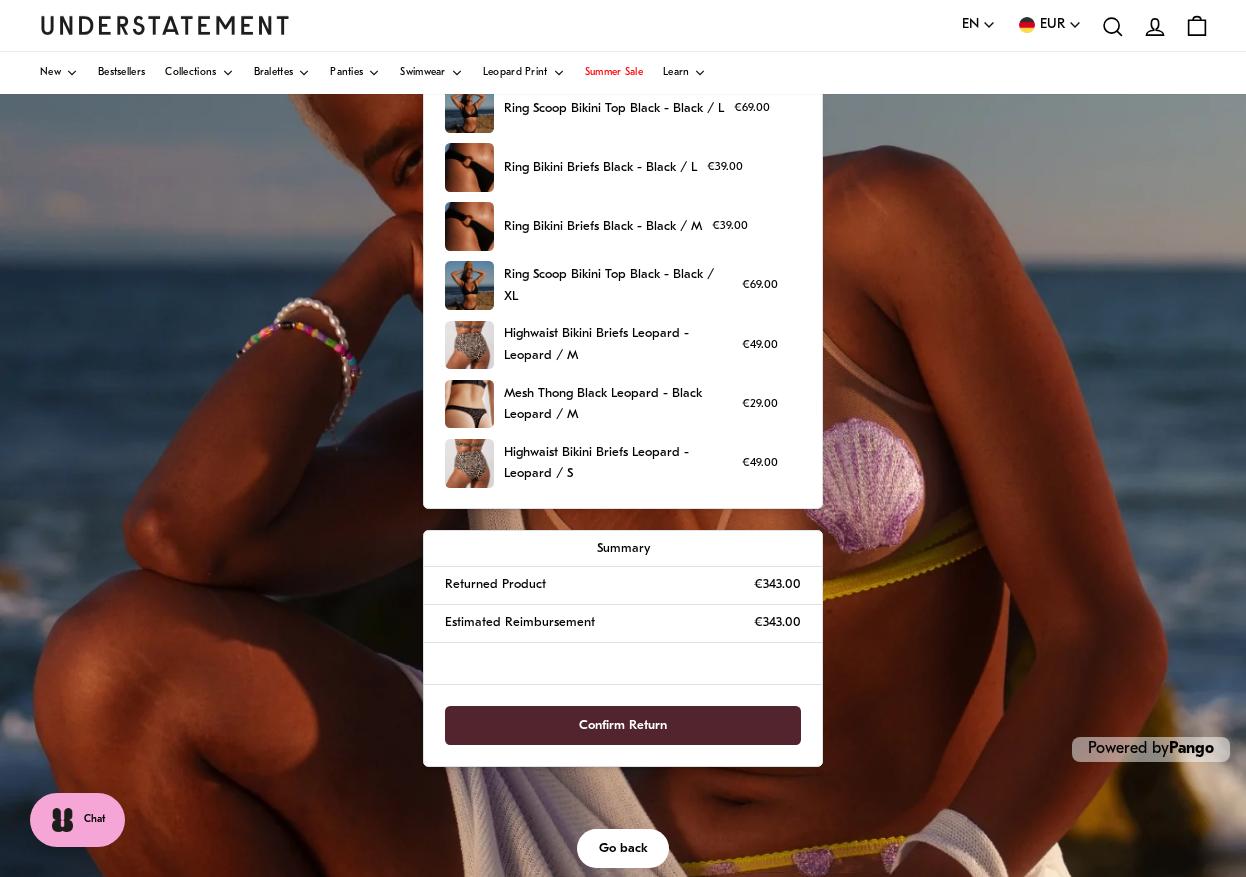 click on "Confirm Return" at bounding box center [623, 725] 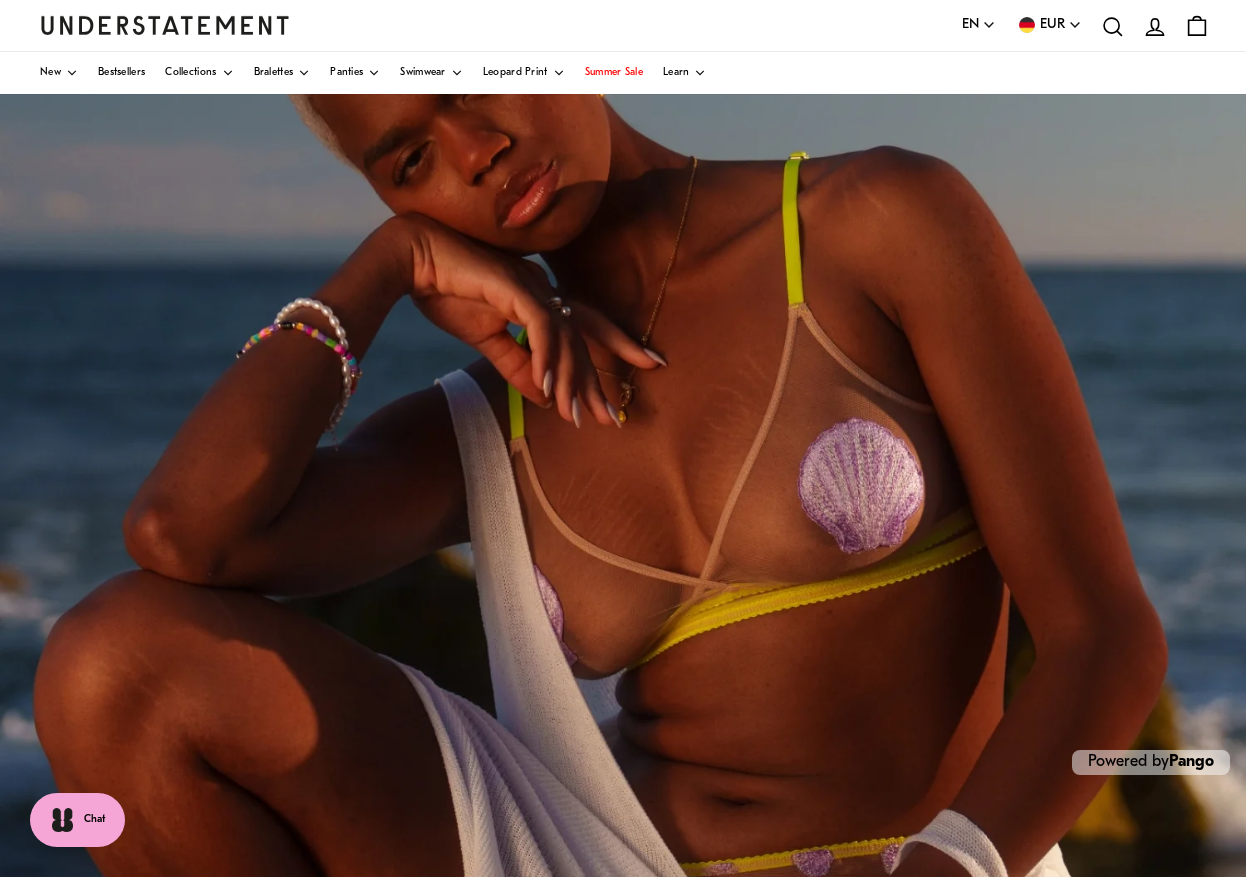 scroll, scrollTop: 0, scrollLeft: 0, axis: both 